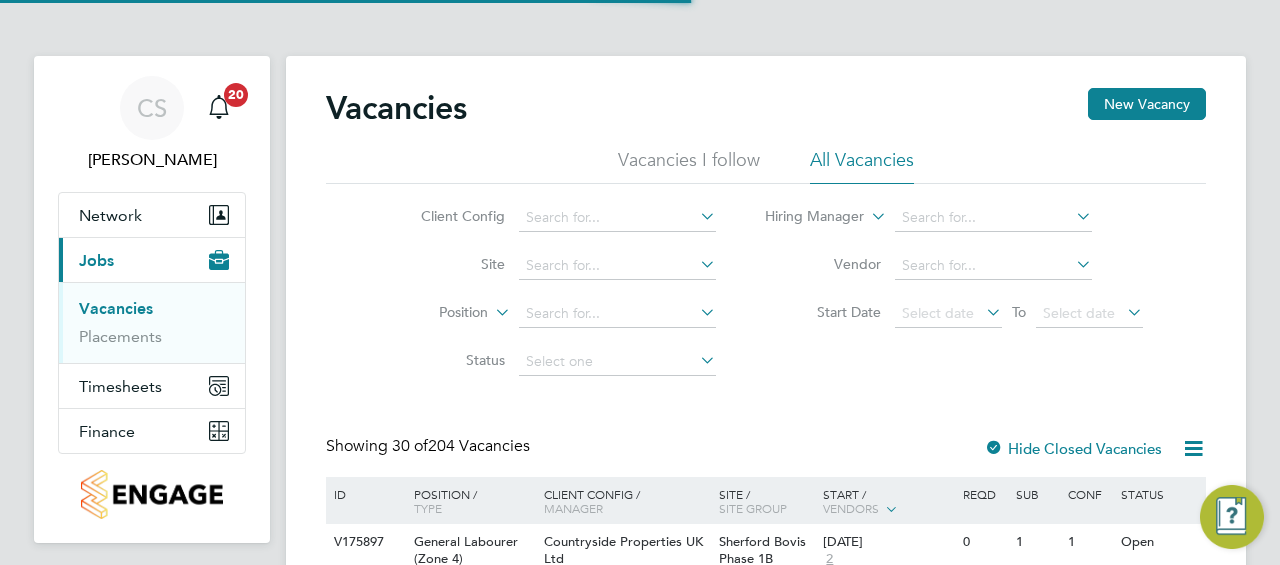 scroll, scrollTop: 0, scrollLeft: 0, axis: both 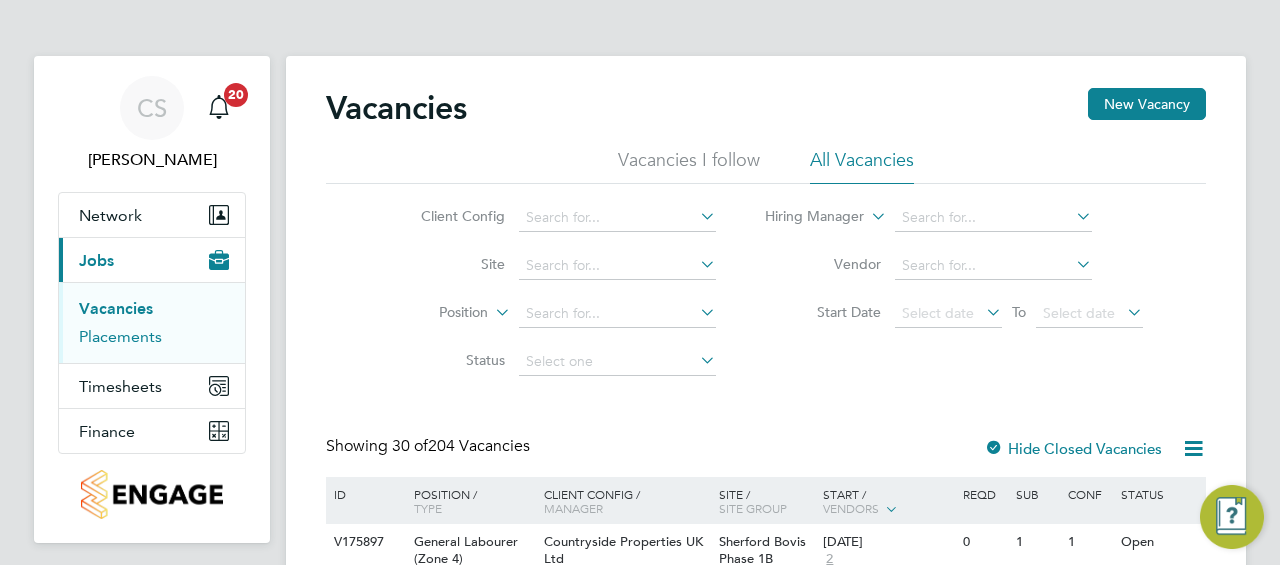click on "Placements" at bounding box center (120, 336) 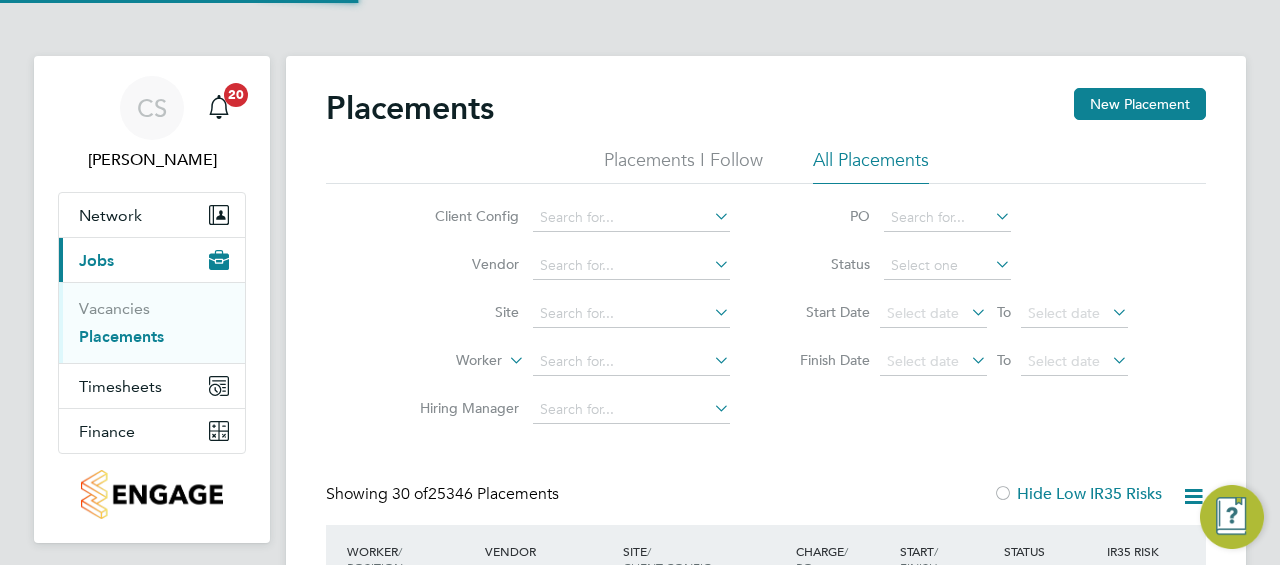 scroll, scrollTop: 10, scrollLeft: 10, axis: both 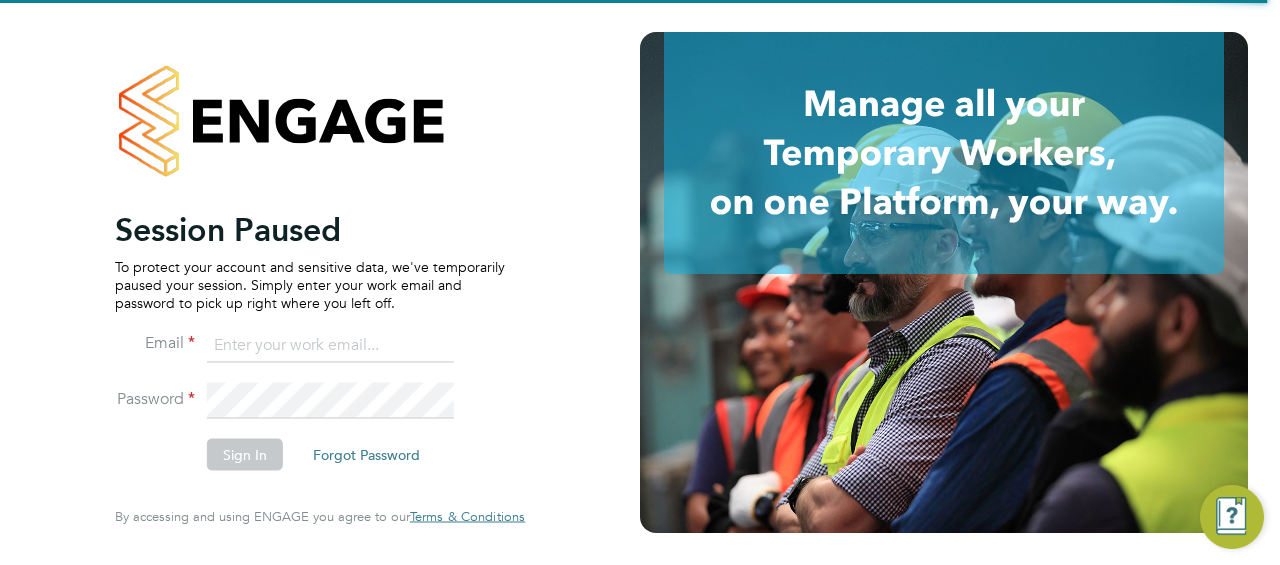 type on "[PERSON_NAME][EMAIL_ADDRESS][DOMAIN_NAME]" 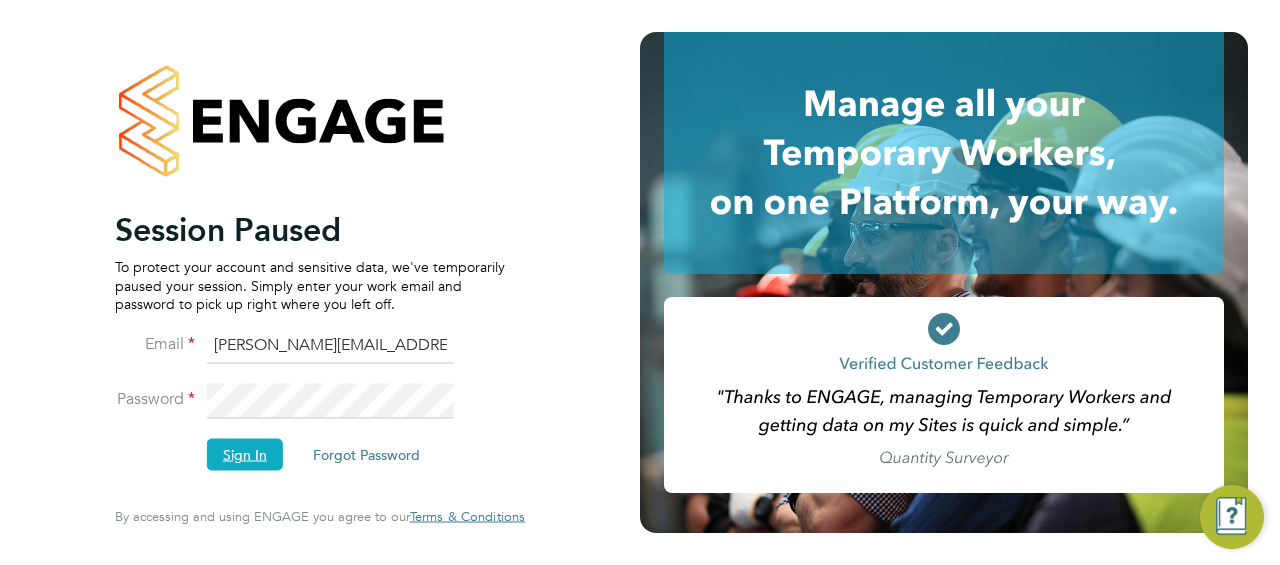 click on "Sign In" 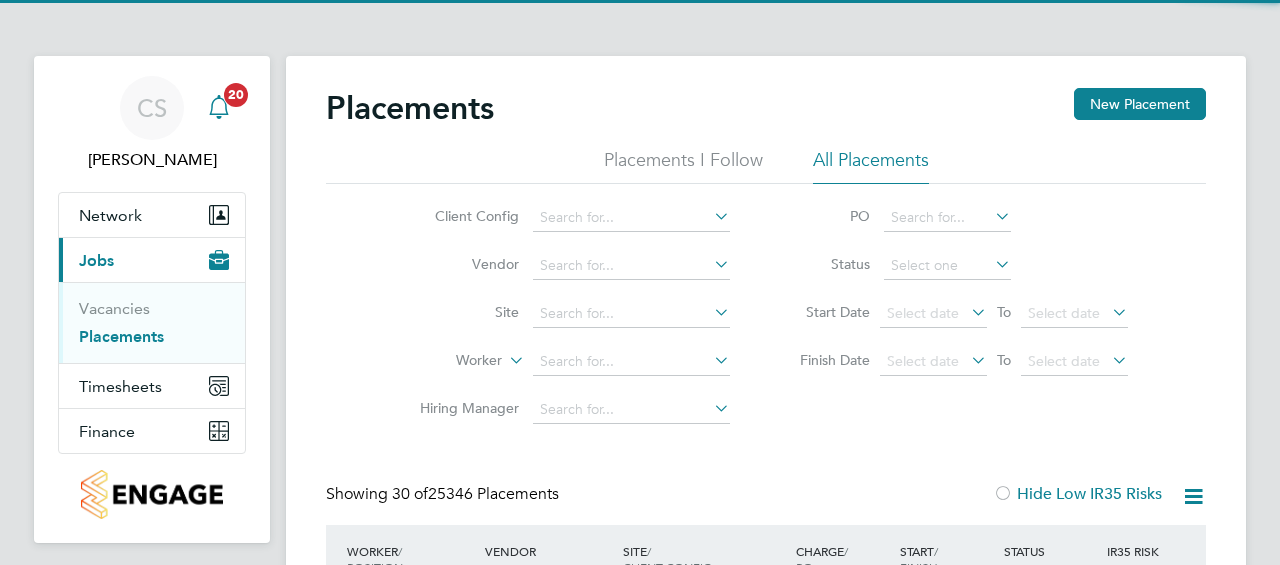 scroll, scrollTop: 0, scrollLeft: 0, axis: both 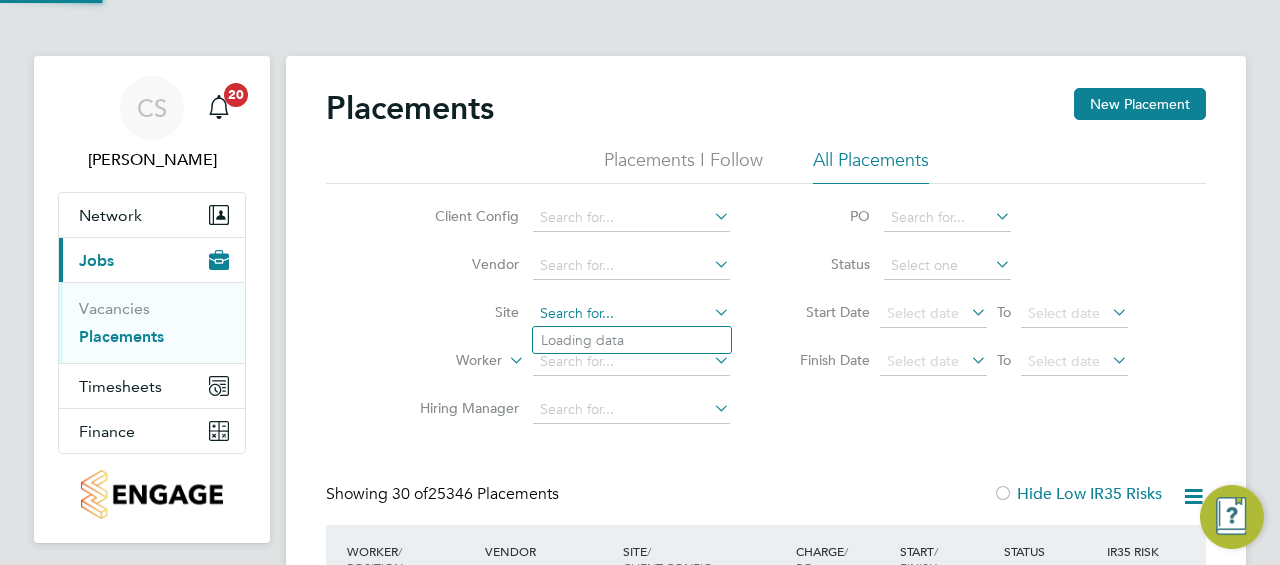 click 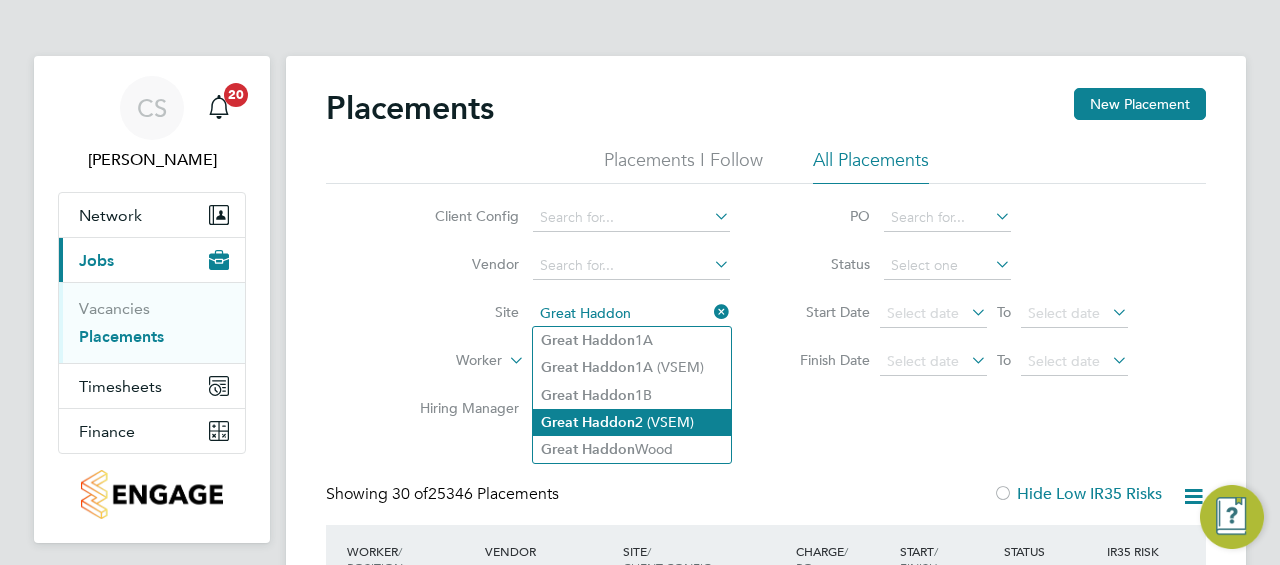 click on "Great   Haddon  2 (VSEM)" 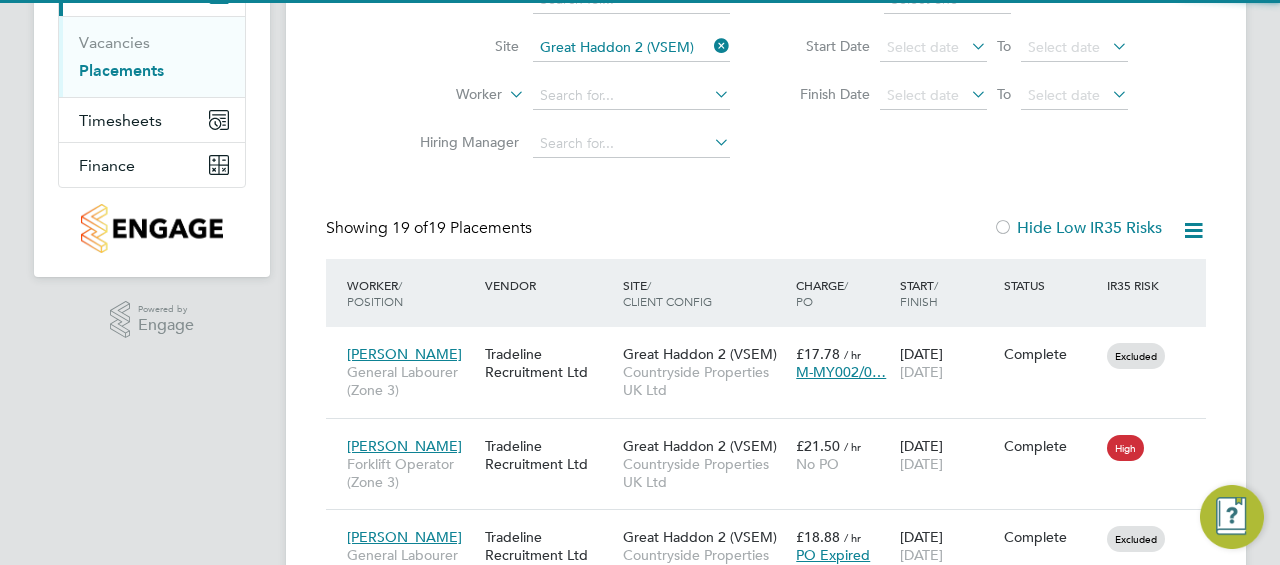 scroll, scrollTop: 282, scrollLeft: 0, axis: vertical 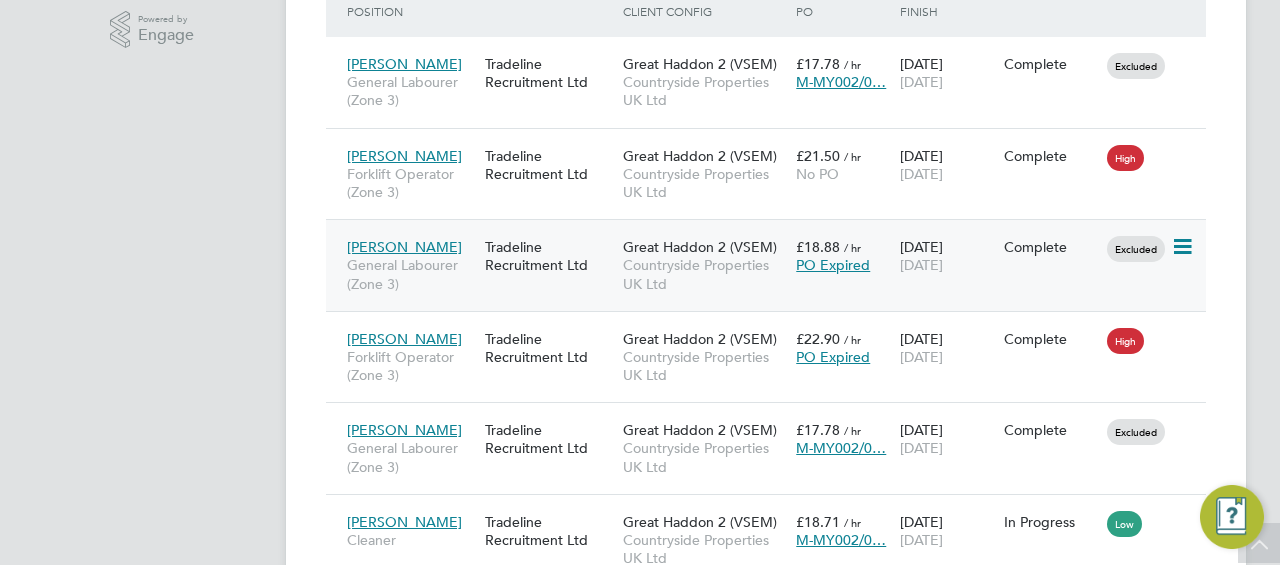 click on "[PERSON_NAME]" 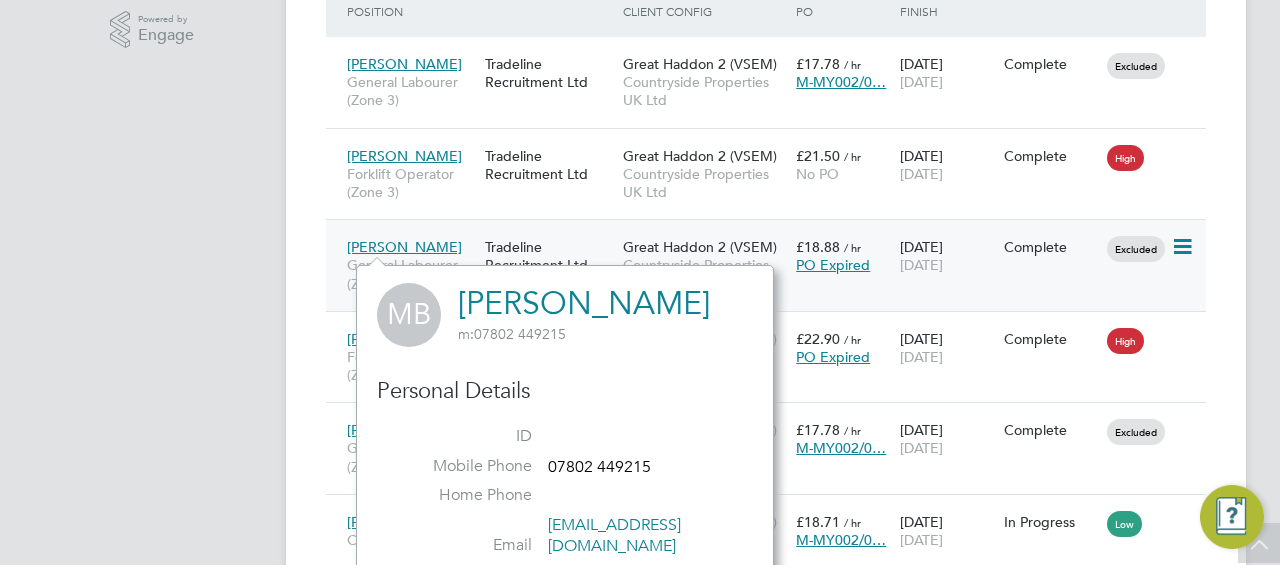 click on "[DATE]" 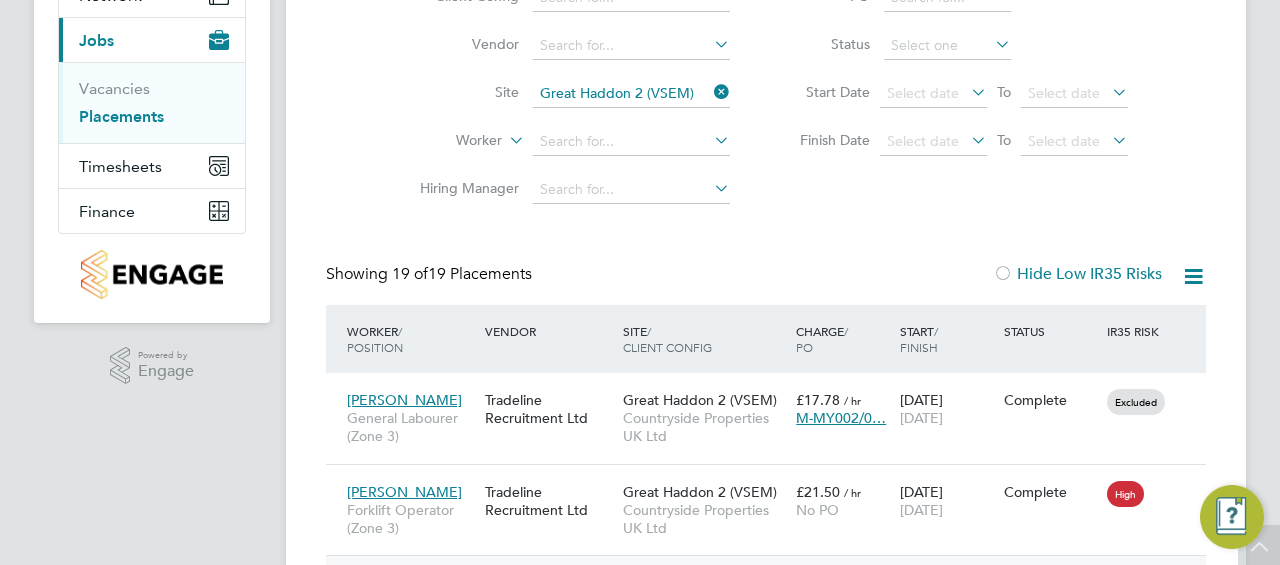 scroll, scrollTop: 0, scrollLeft: 0, axis: both 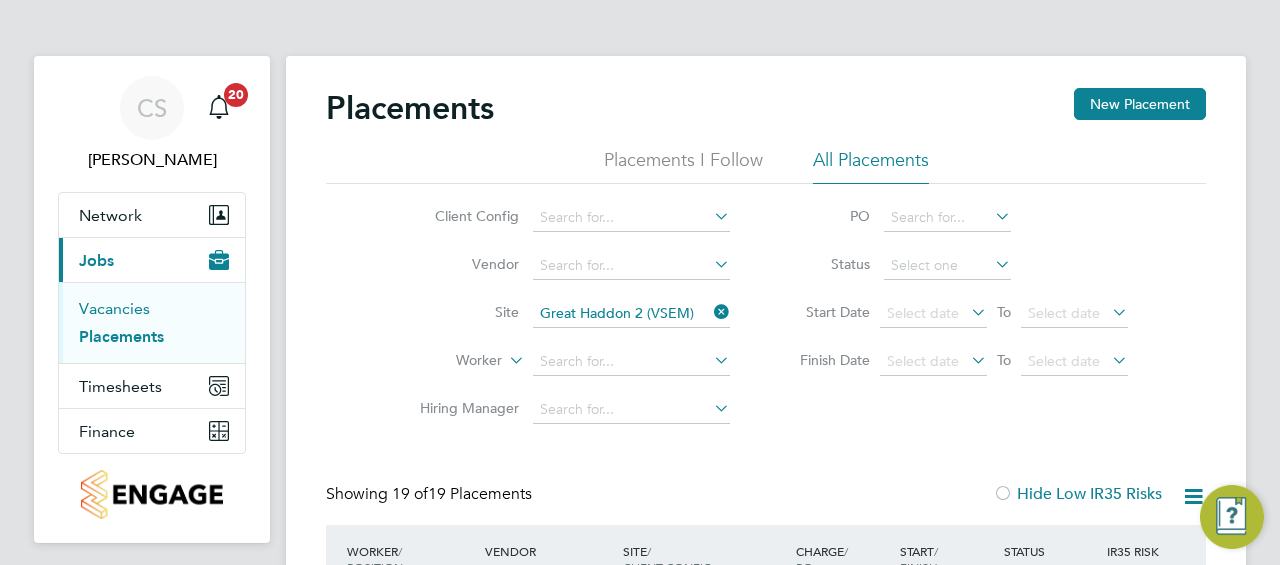 click on "Vacancies" at bounding box center [114, 308] 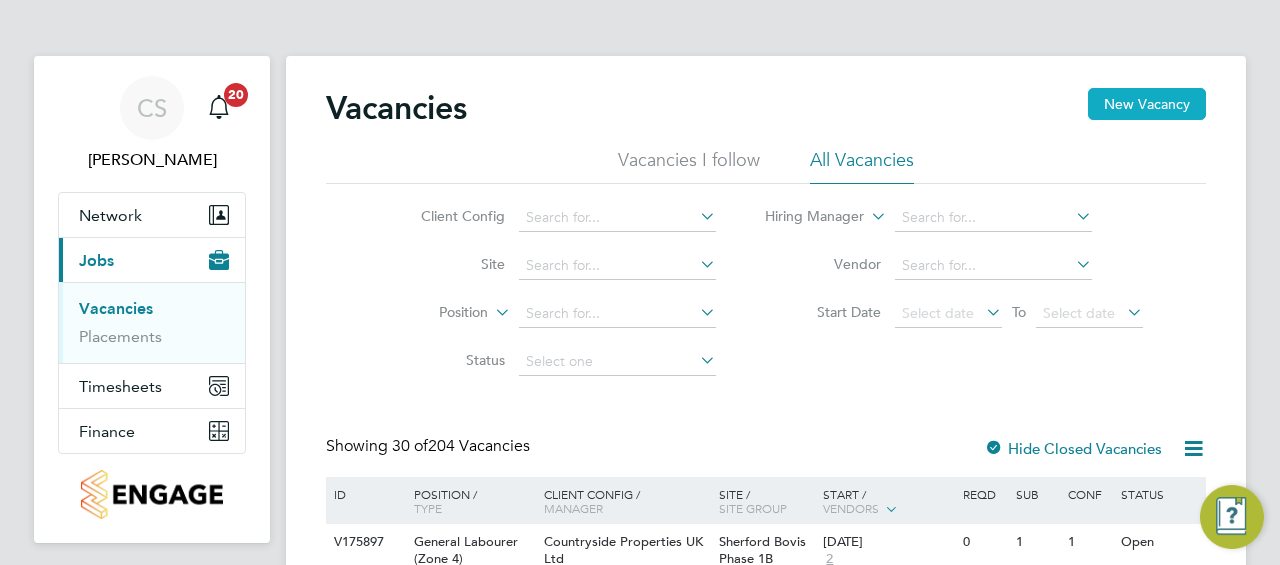 click on "New Vacancy" 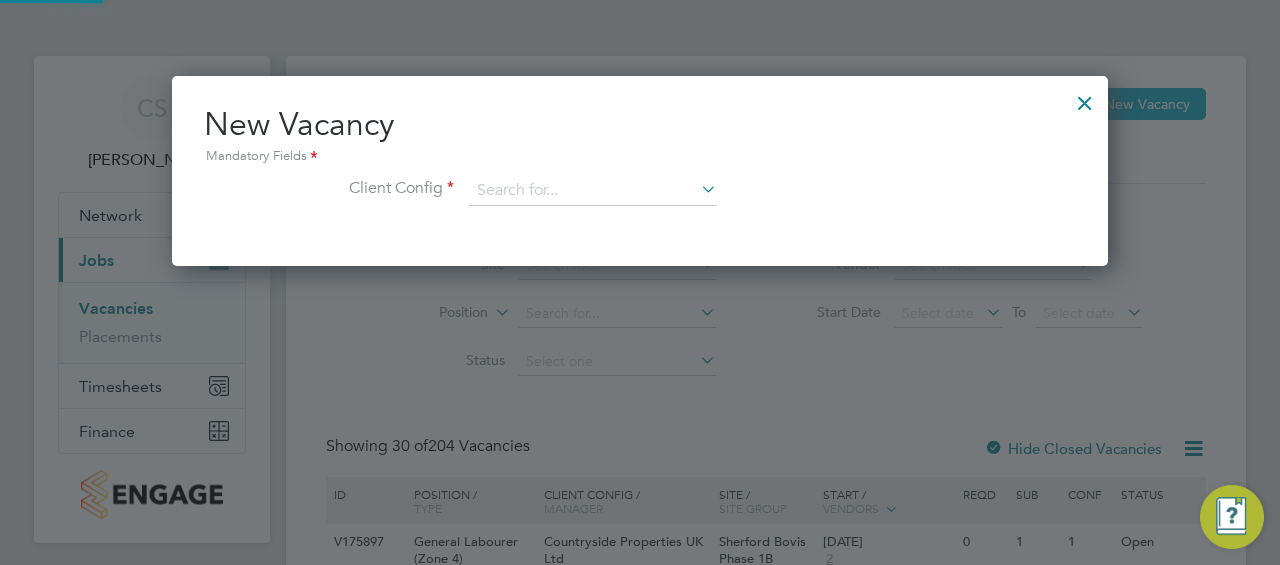 scroll, scrollTop: 10, scrollLeft: 10, axis: both 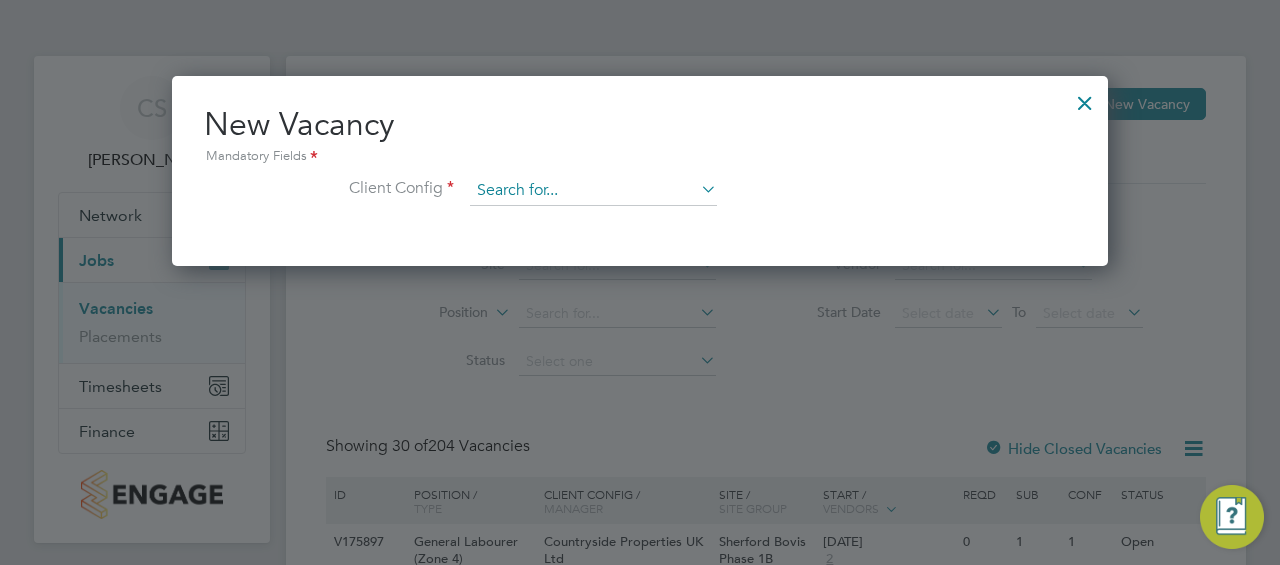 click at bounding box center [593, 191] 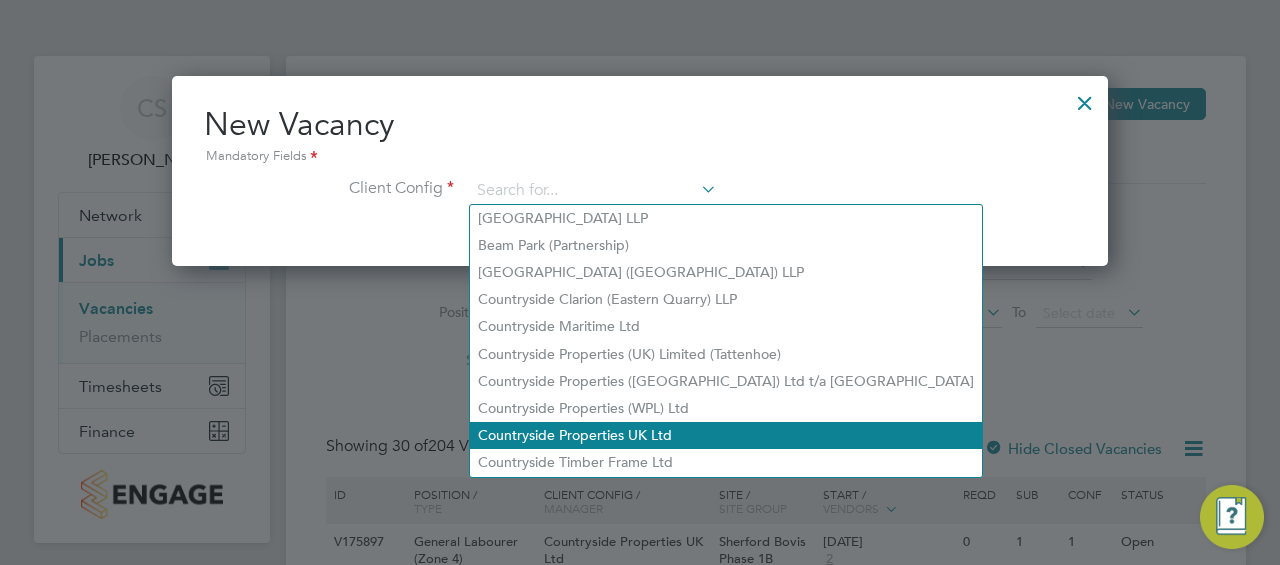 click on "Countryside Properties UK Ltd" 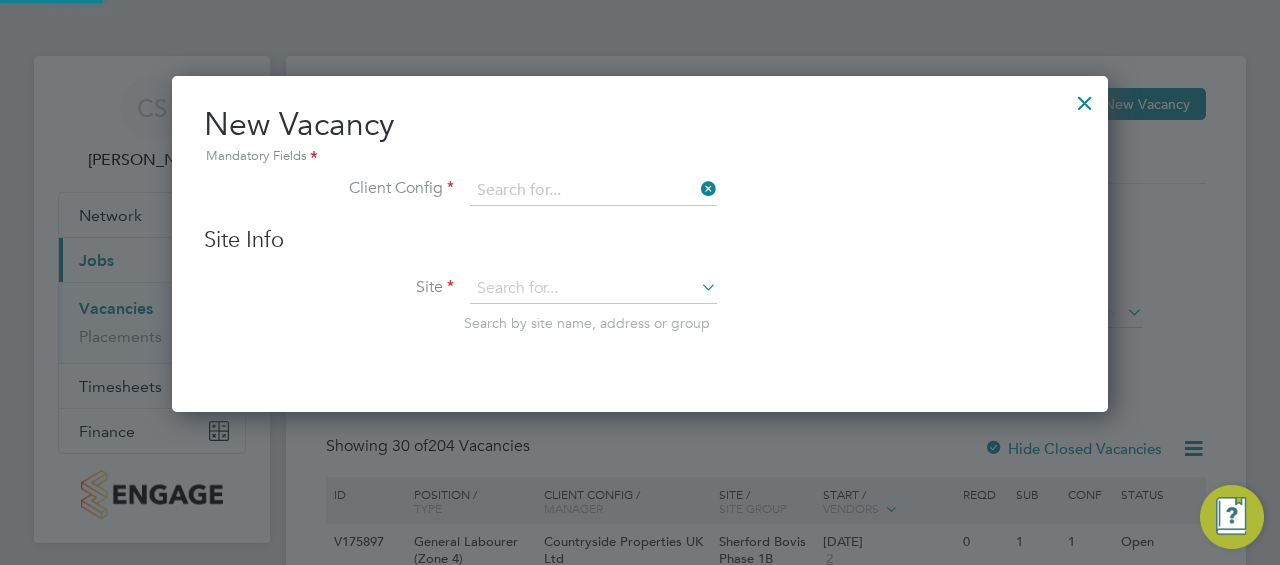 type on "Countryside Properties UK Ltd" 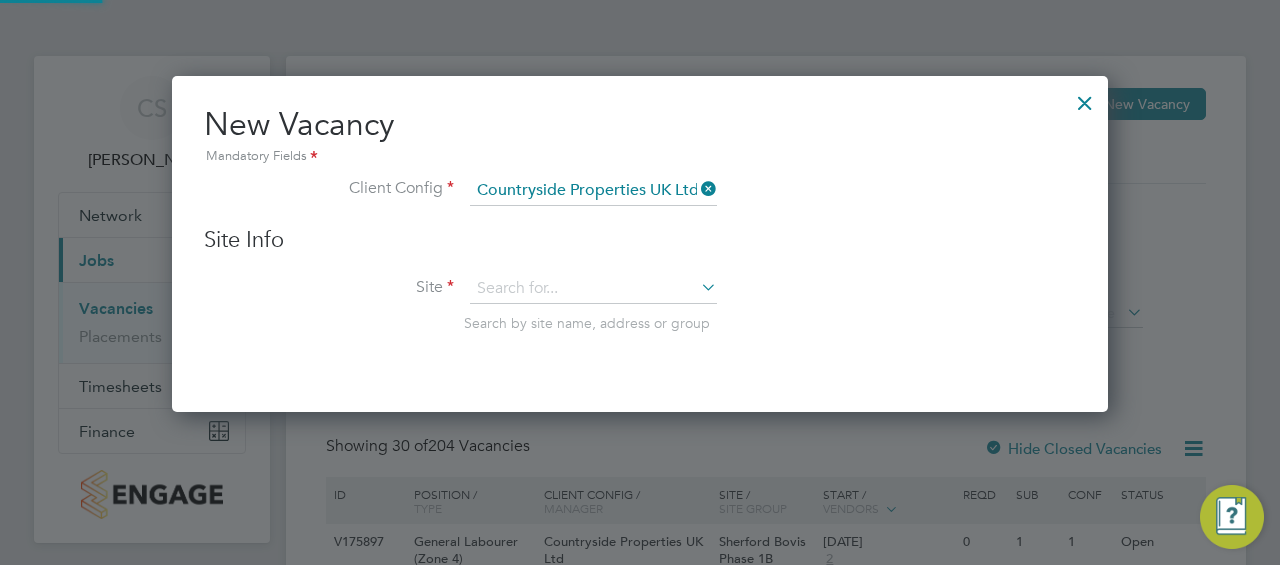 scroll, scrollTop: 10, scrollLeft: 10, axis: both 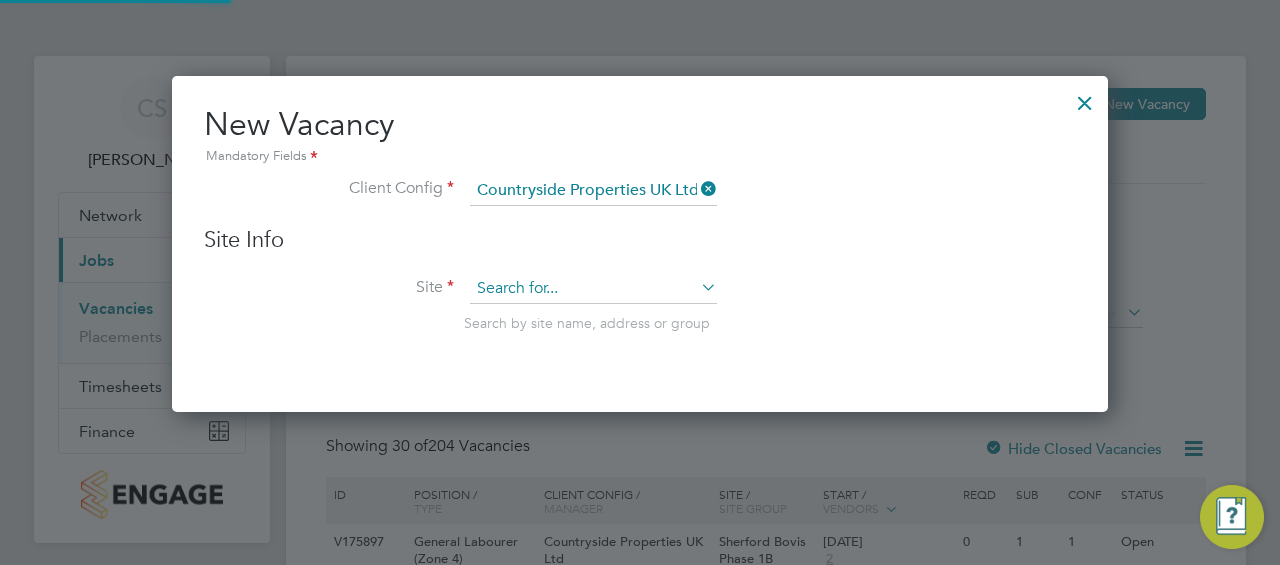 click at bounding box center [593, 289] 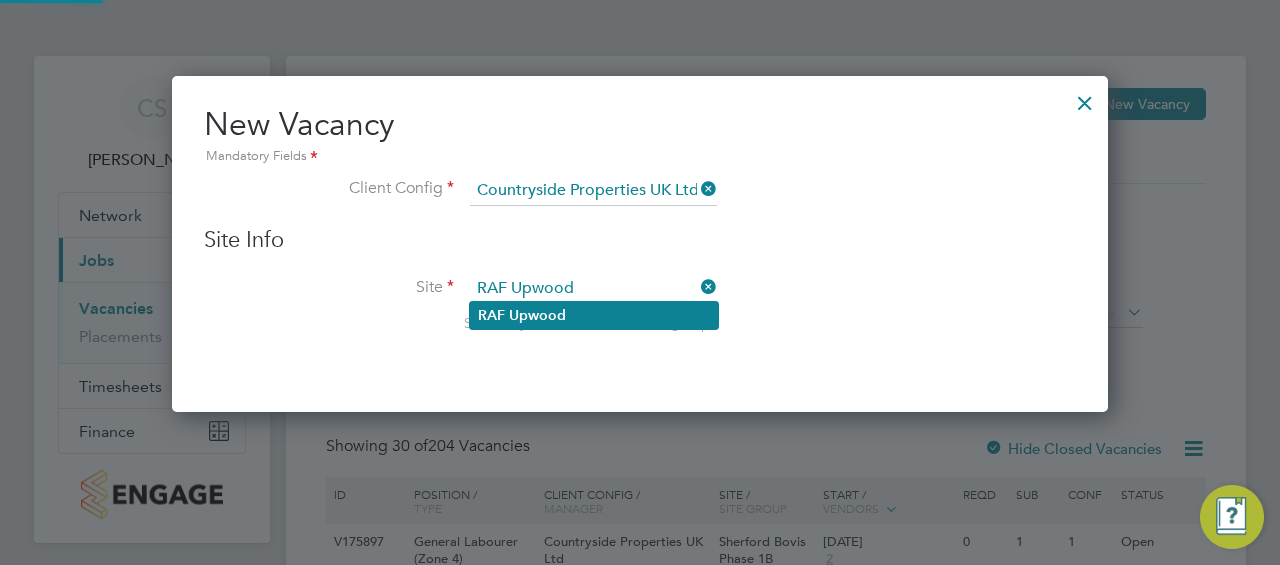 type on "RAF Upwood" 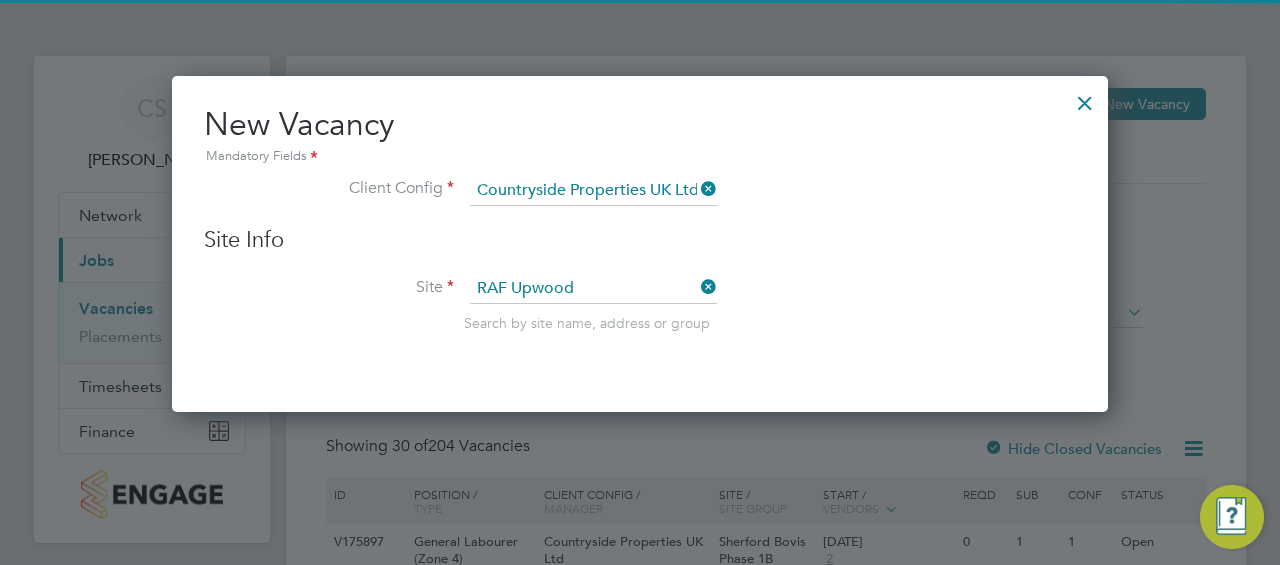 click on "RAF   Upwood" 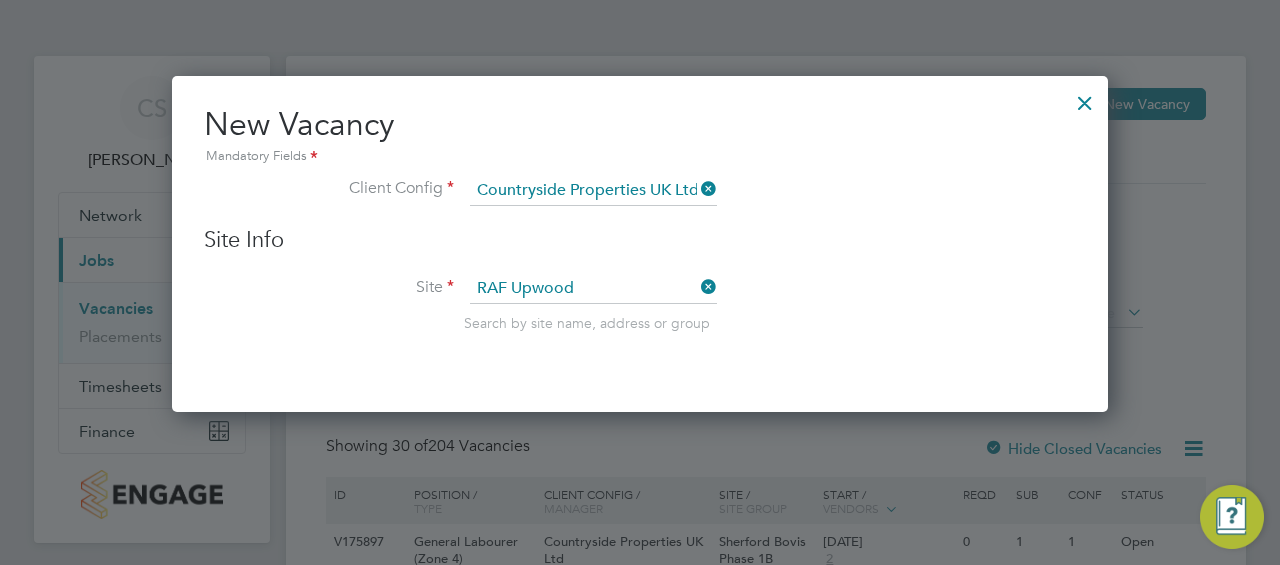 scroll, scrollTop: 104, scrollLeft: 0, axis: vertical 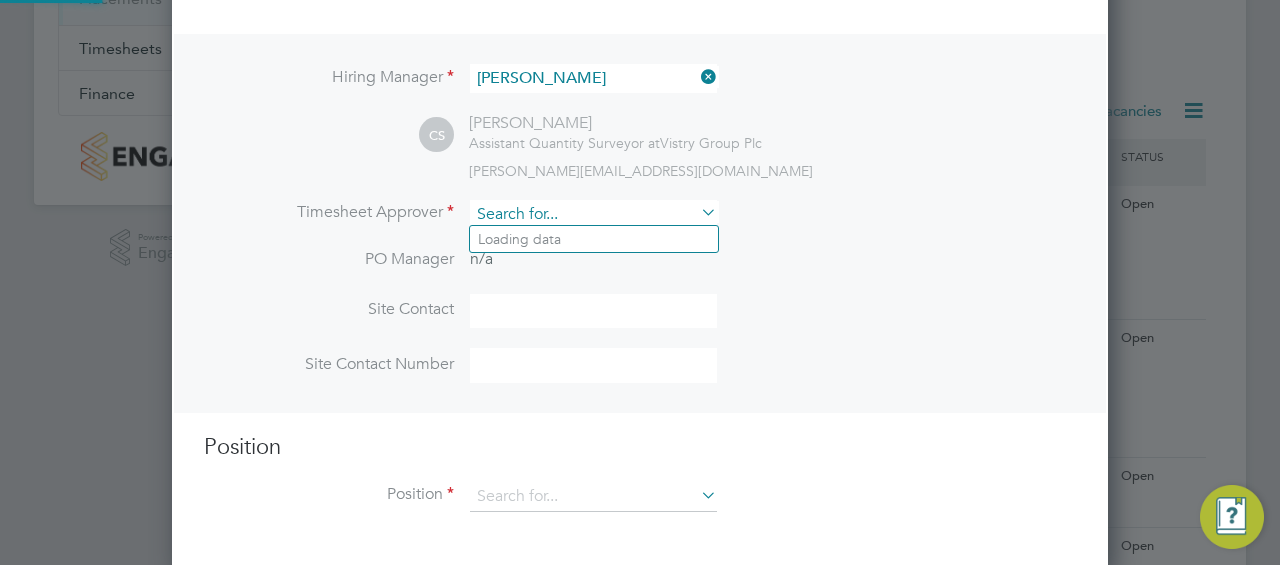 click at bounding box center [593, 214] 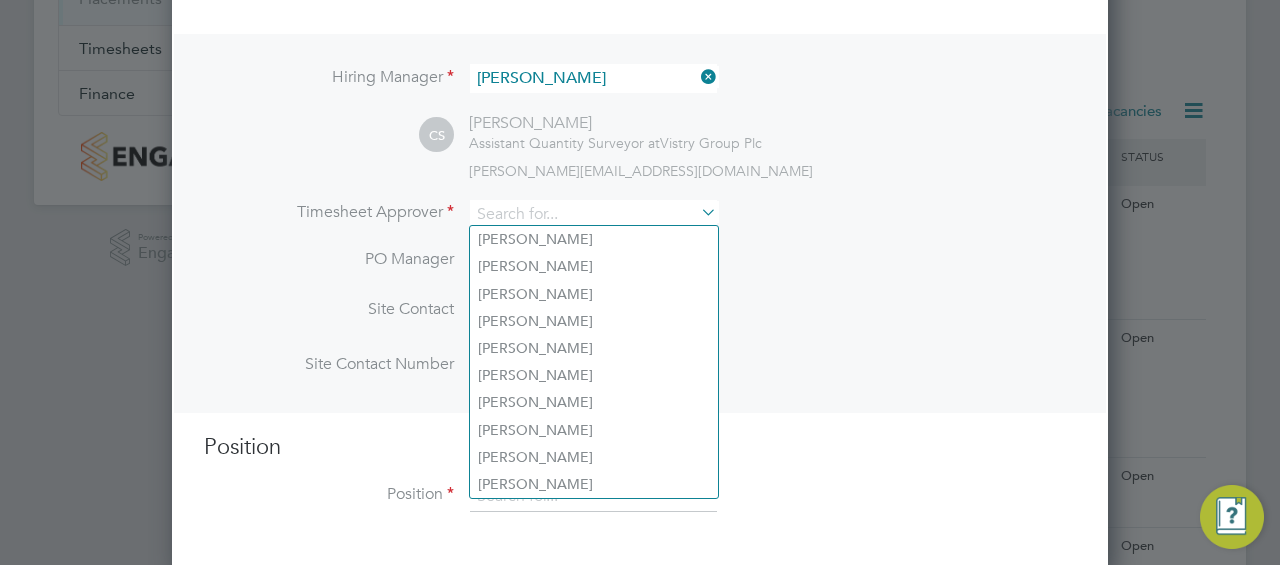 click on "charlie.slidel@vistry.co.uk" at bounding box center [772, 171] 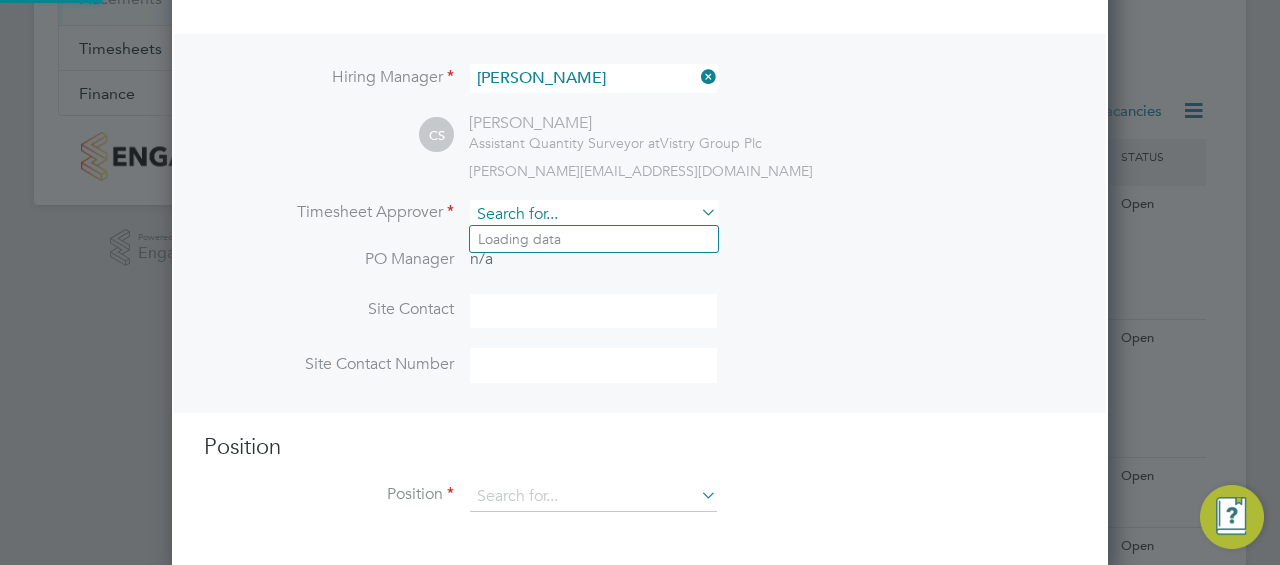click at bounding box center (593, 214) 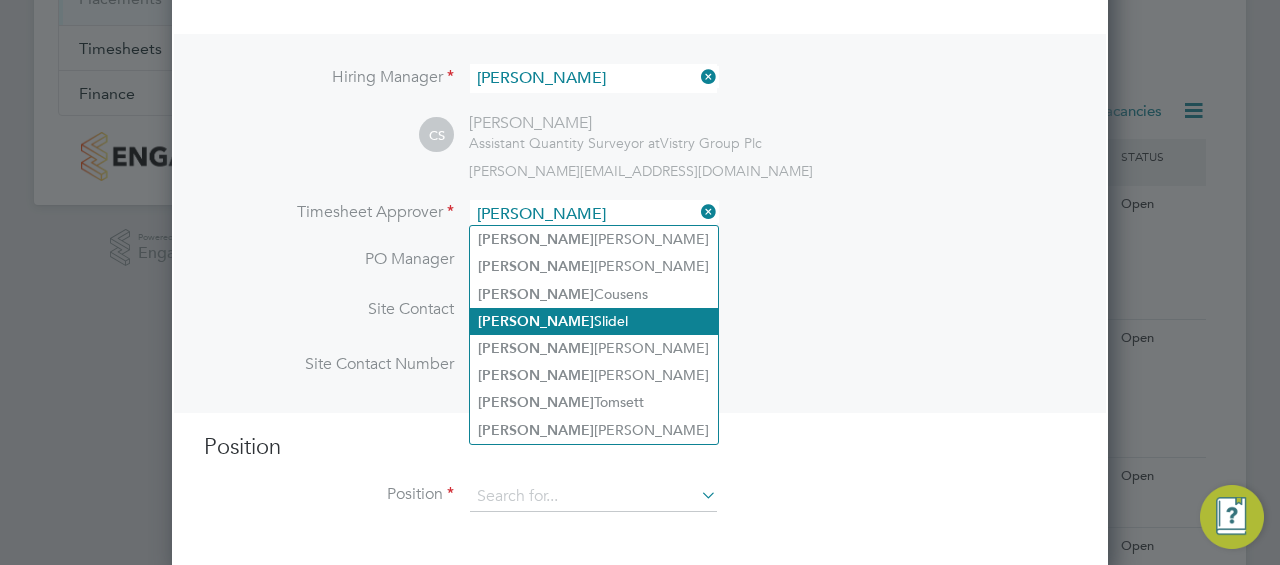 click on "Charlie  Slidel" 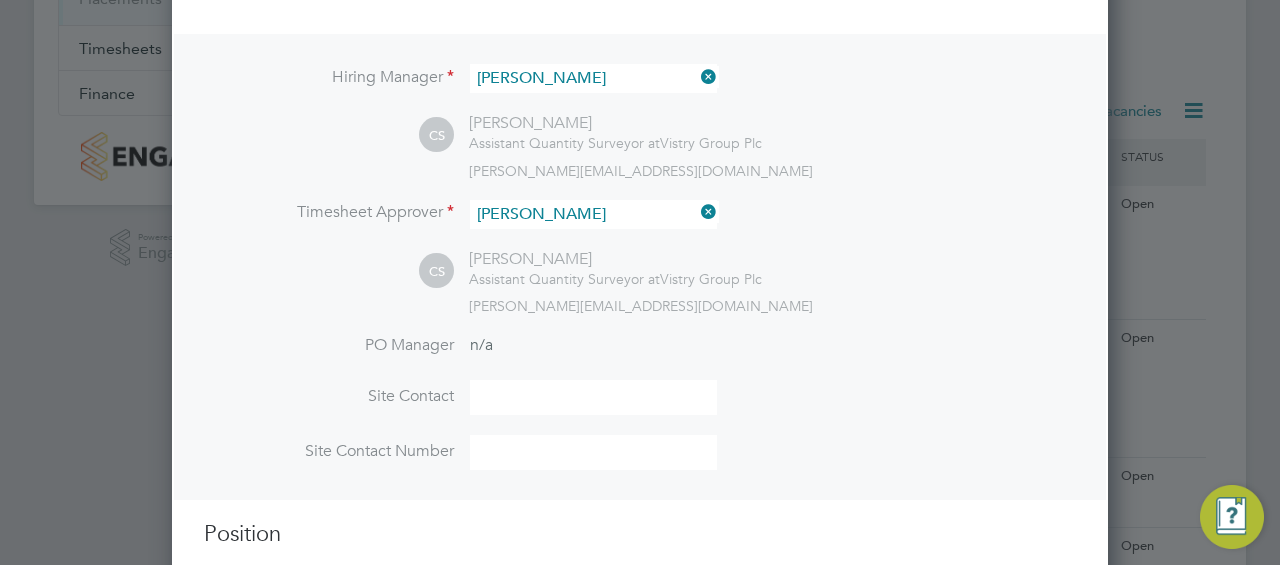 scroll, scrollTop: 10, scrollLeft: 10, axis: both 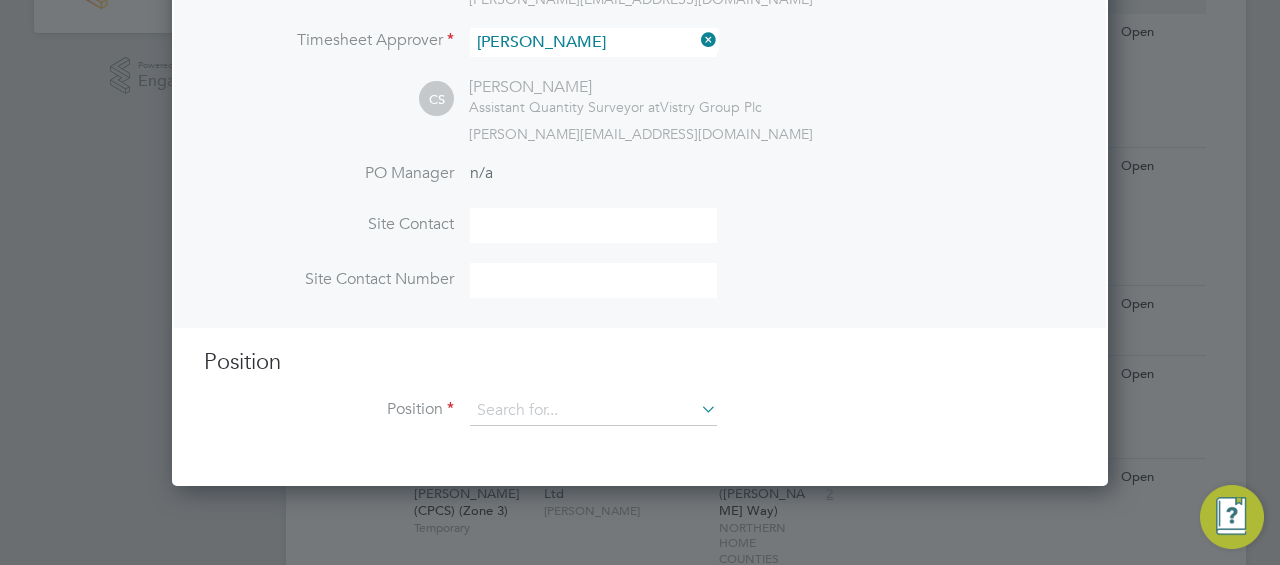 click at bounding box center [593, 225] 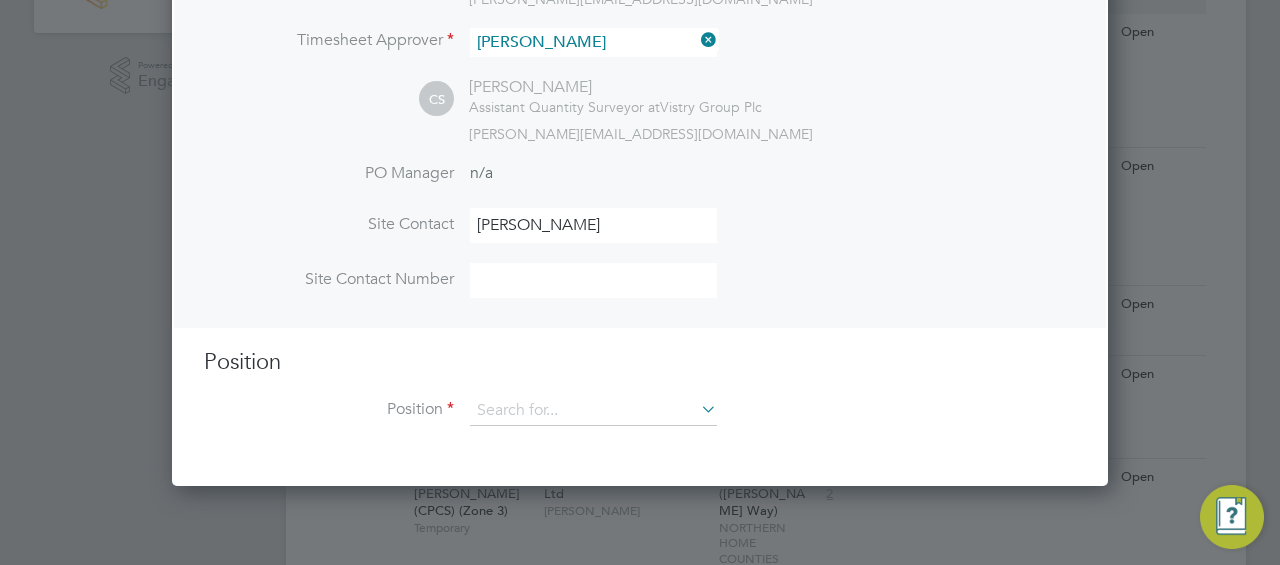 type on "07936948317" 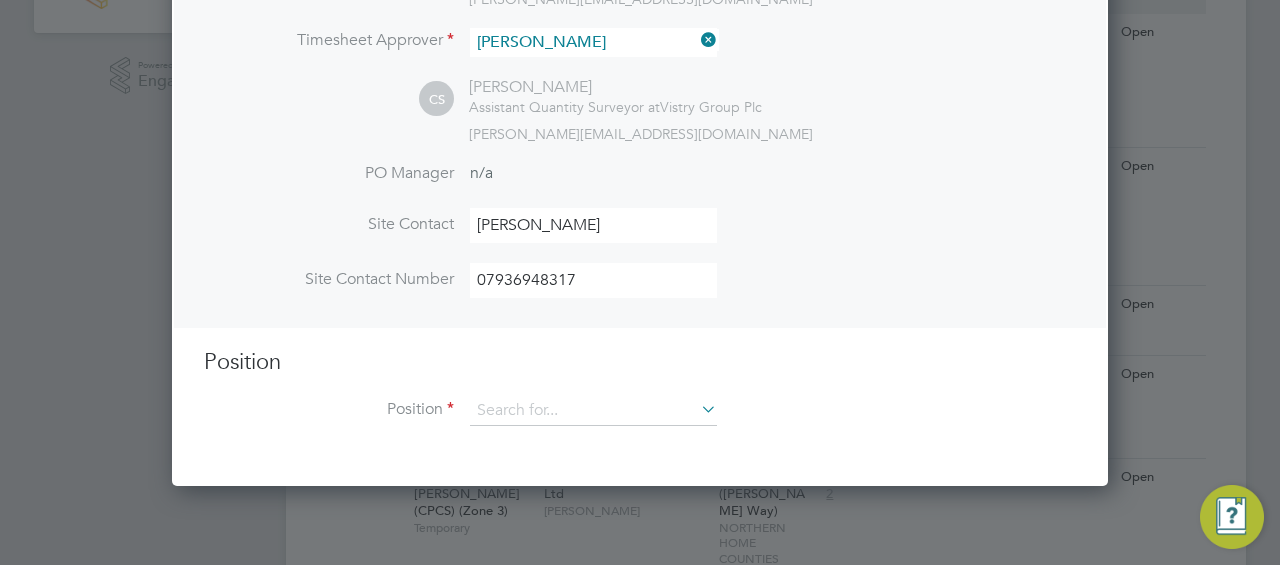 type on "Gate Person (Zone 3)" 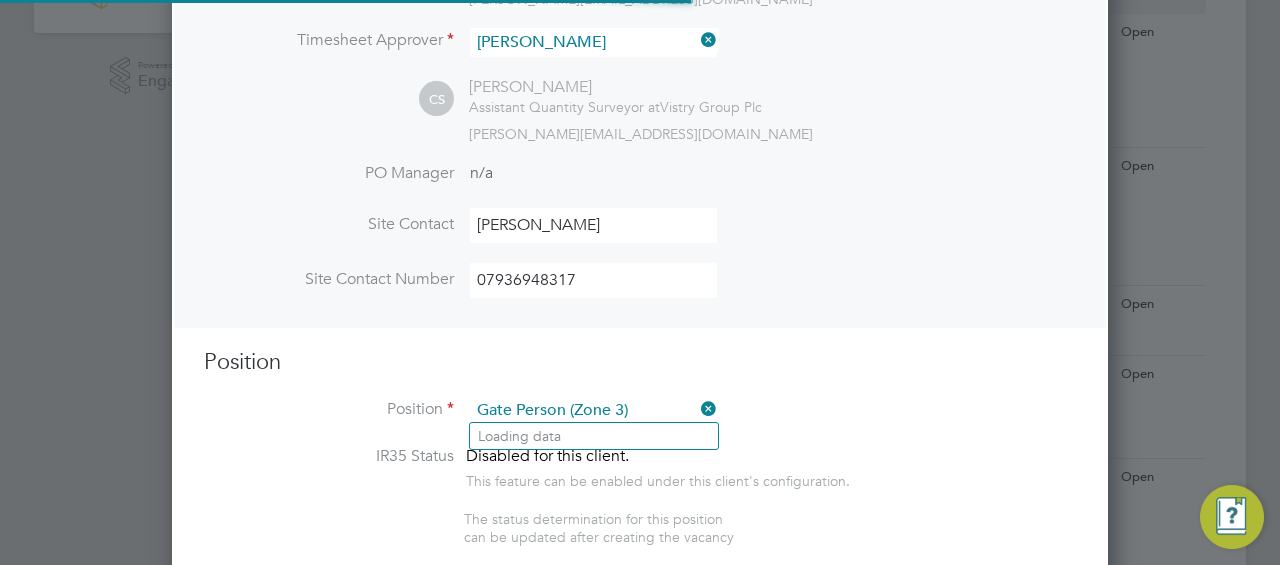 scroll, scrollTop: 10, scrollLeft: 10, axis: both 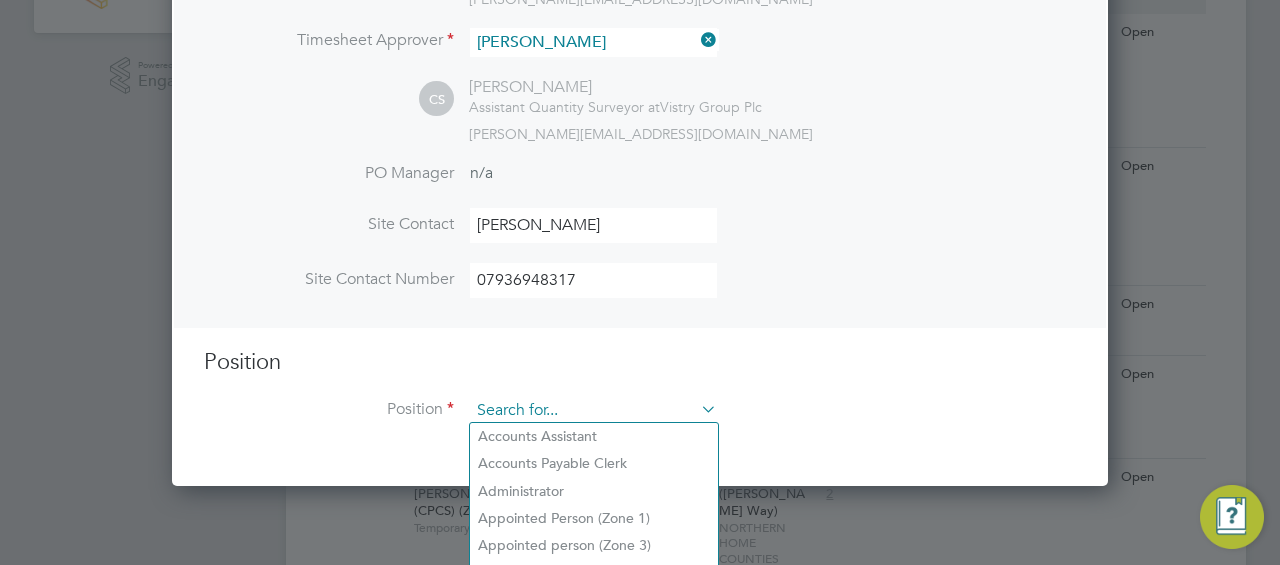 click at bounding box center [593, 411] 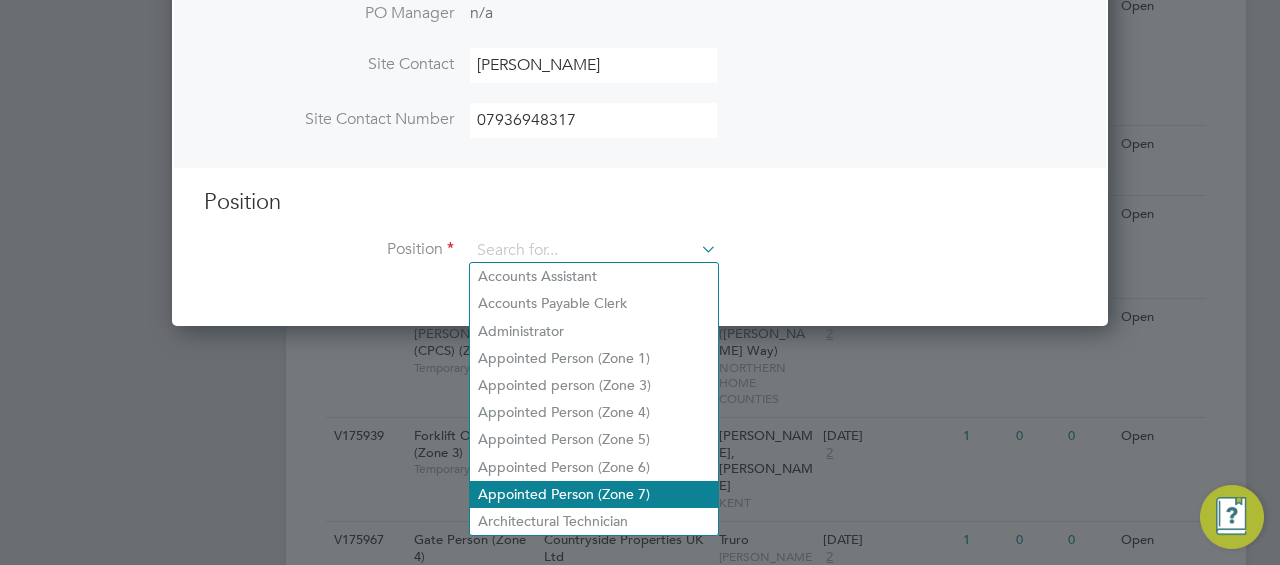 scroll, scrollTop: 669, scrollLeft: 0, axis: vertical 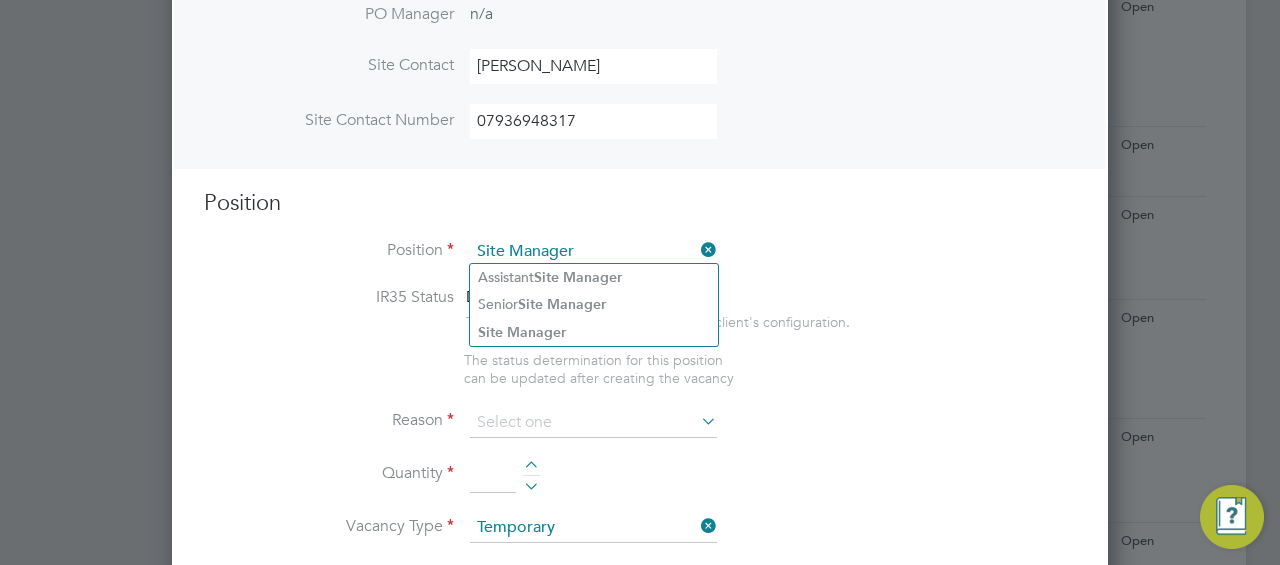 type on "Site Manager" 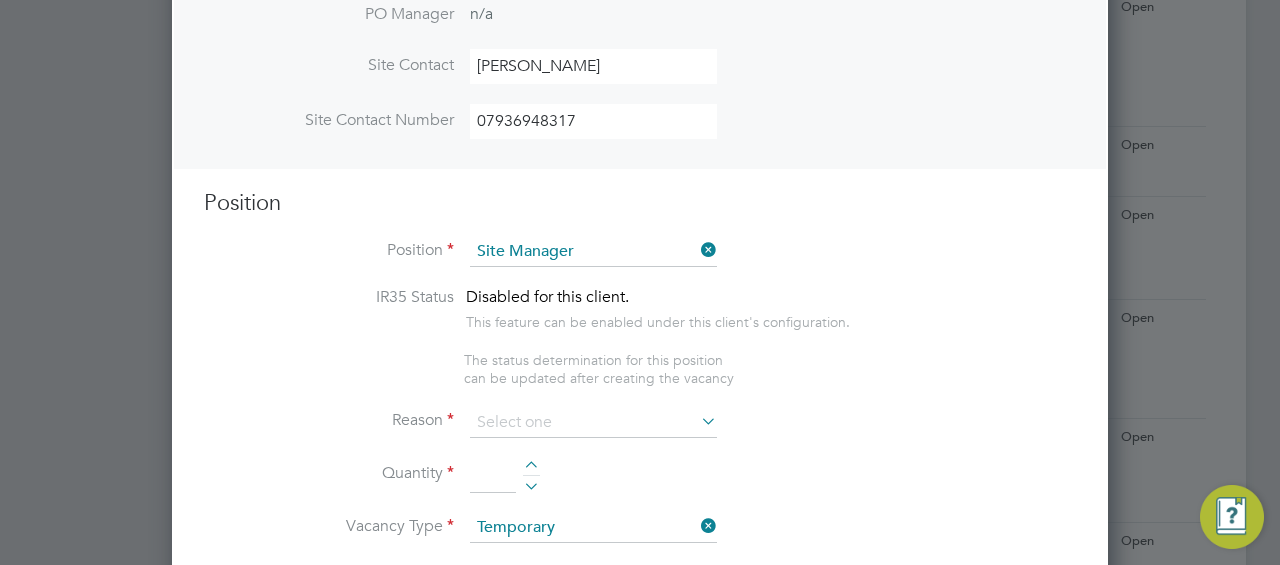 type 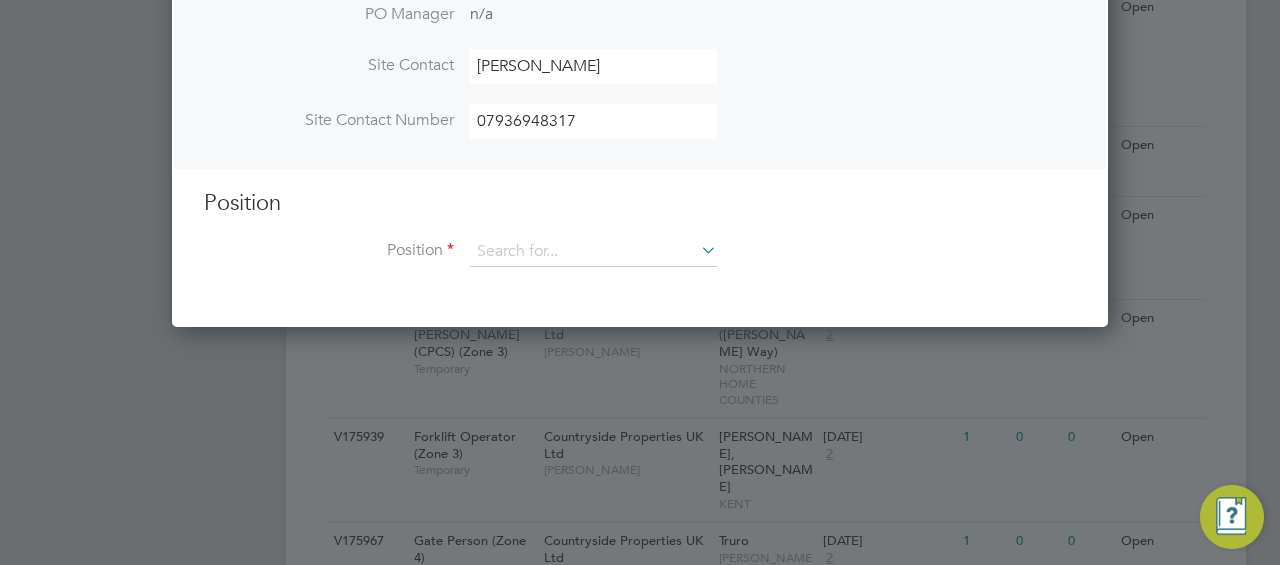 scroll, scrollTop: 918, scrollLeft: 936, axis: both 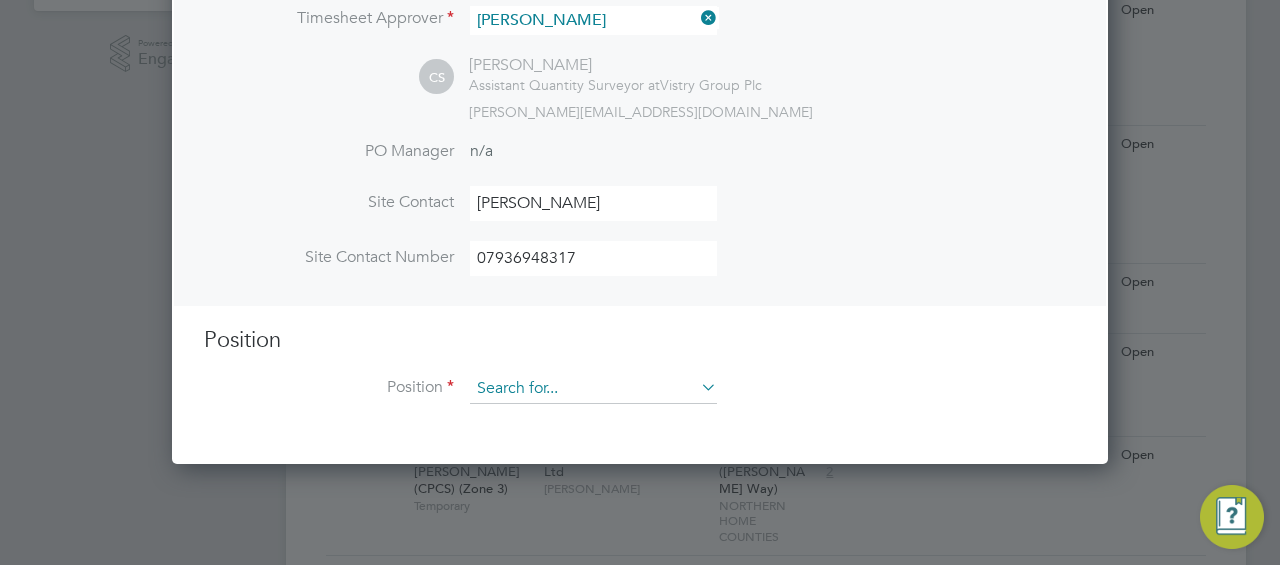 click at bounding box center (593, 389) 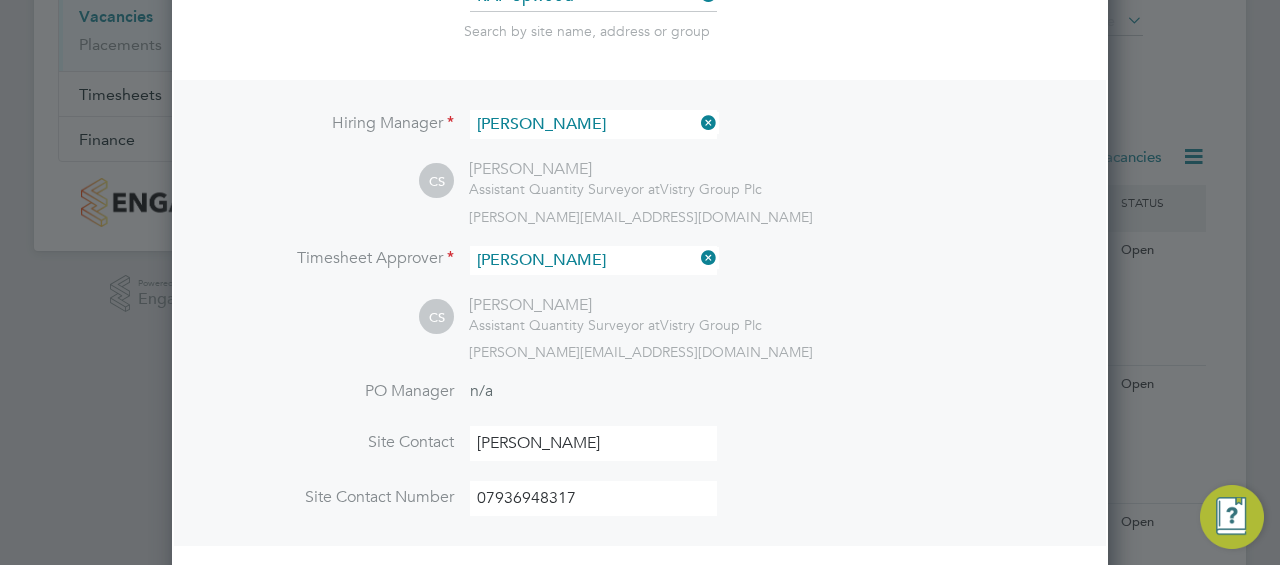 scroll, scrollTop: 0, scrollLeft: 0, axis: both 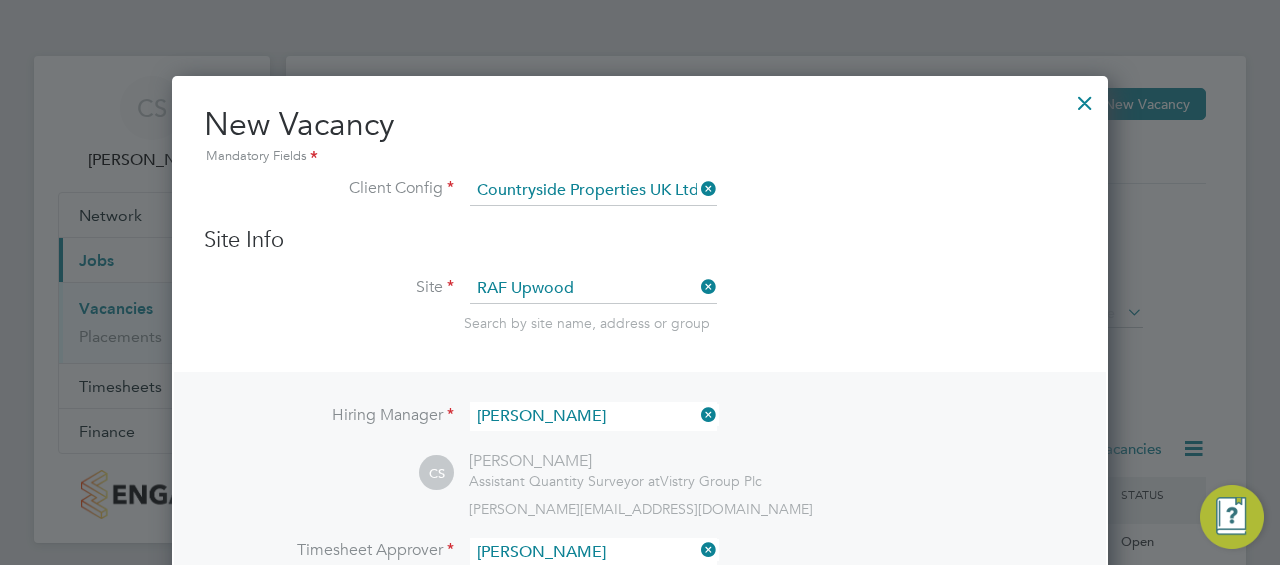 click at bounding box center (1085, 98) 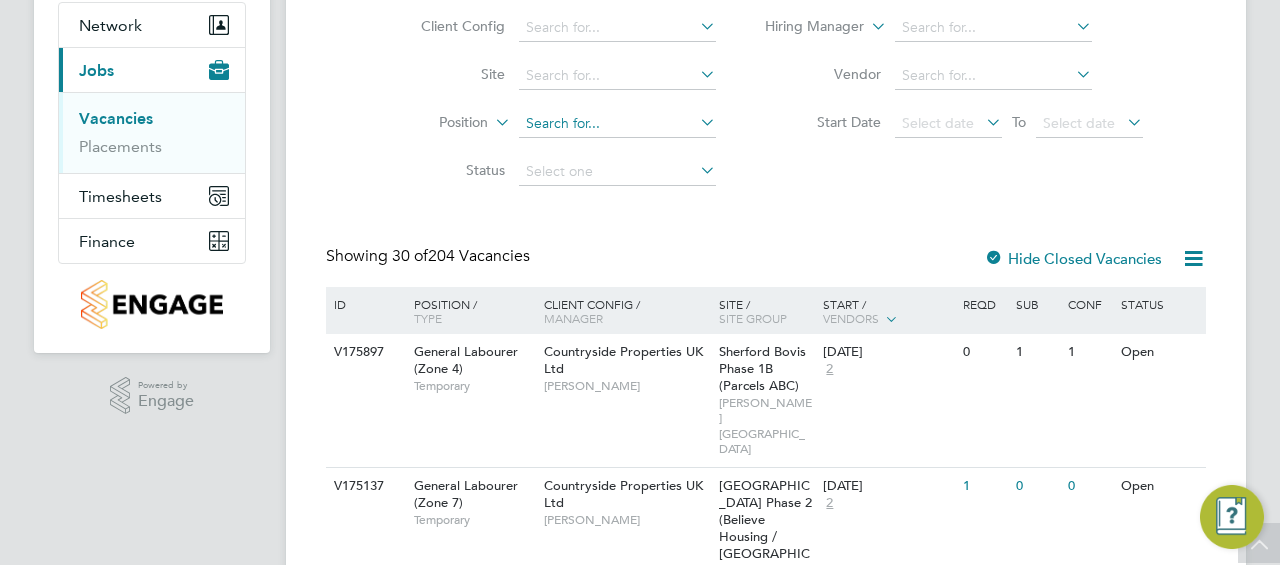 scroll, scrollTop: 0, scrollLeft: 0, axis: both 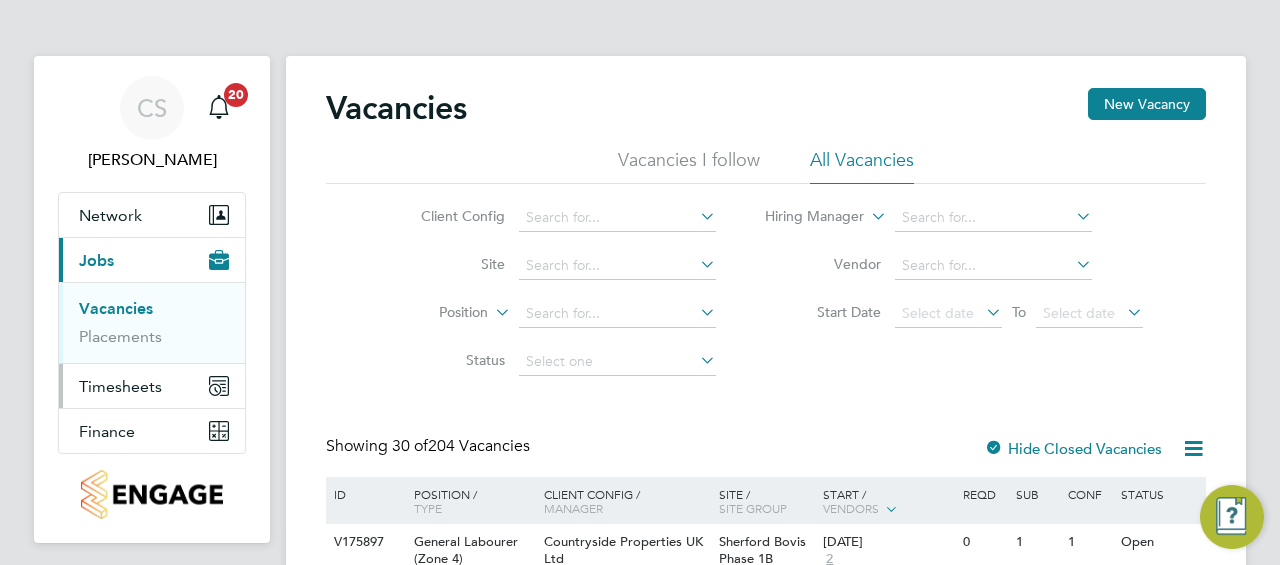 click on "Timesheets" at bounding box center (120, 386) 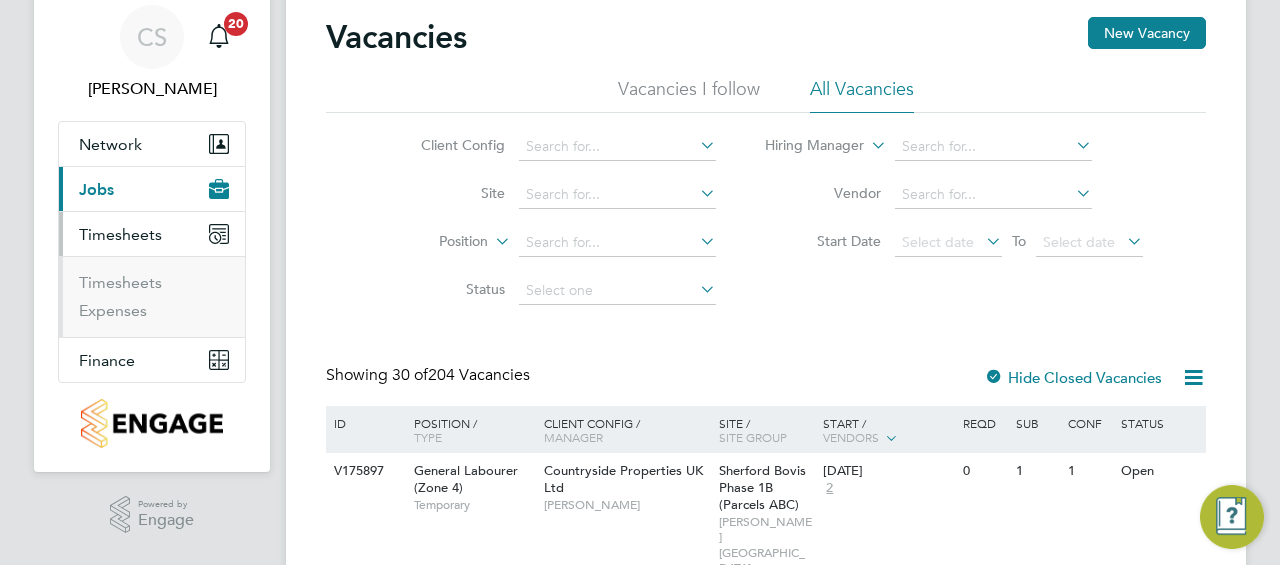 scroll, scrollTop: 76, scrollLeft: 0, axis: vertical 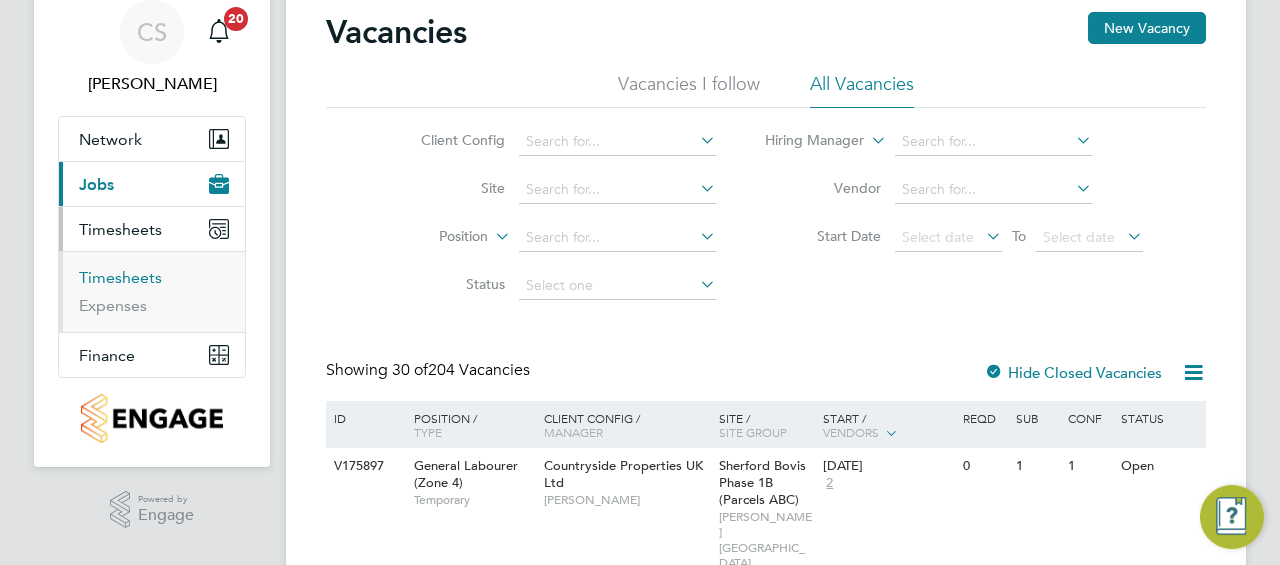 click on "Timesheets" at bounding box center (120, 277) 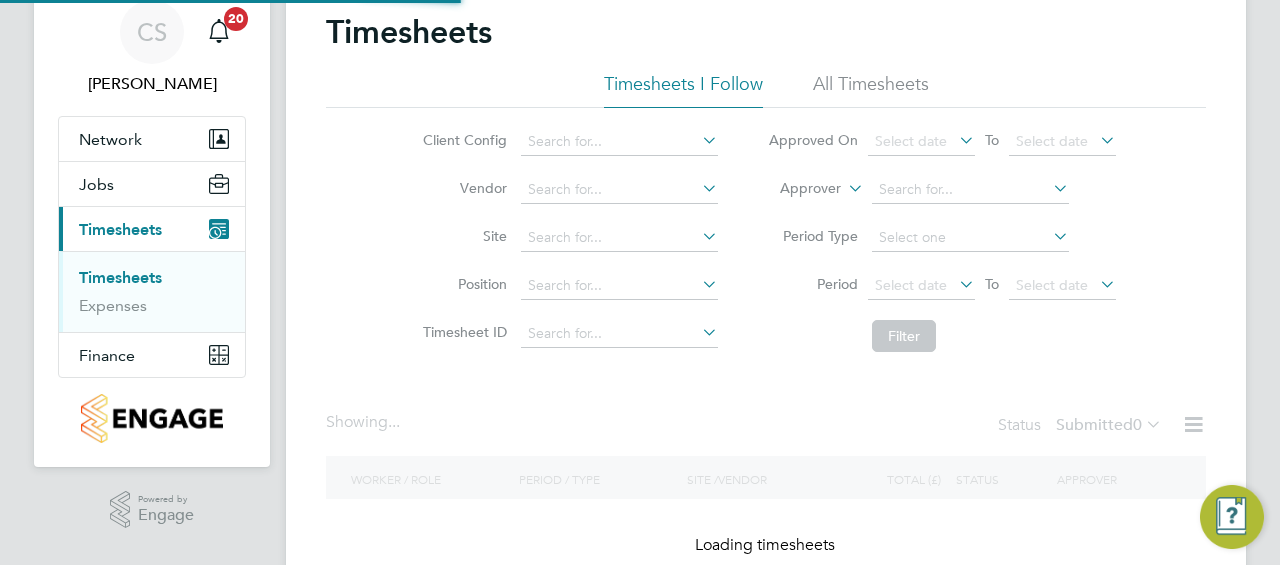 scroll, scrollTop: 0, scrollLeft: 0, axis: both 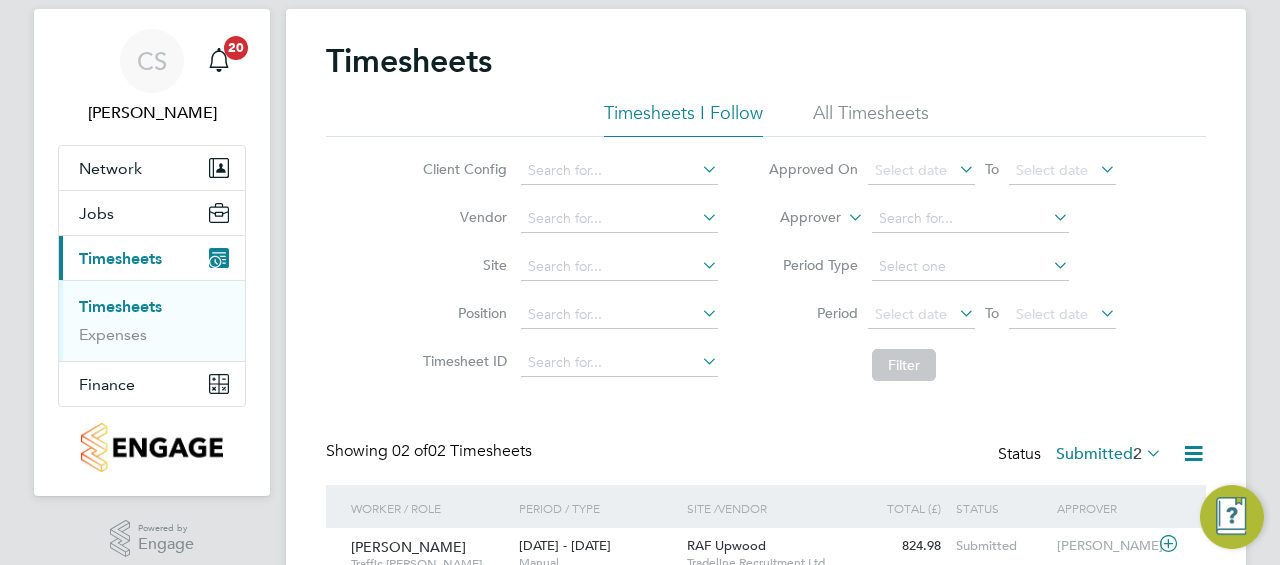 click on "Timesheets" at bounding box center [120, 258] 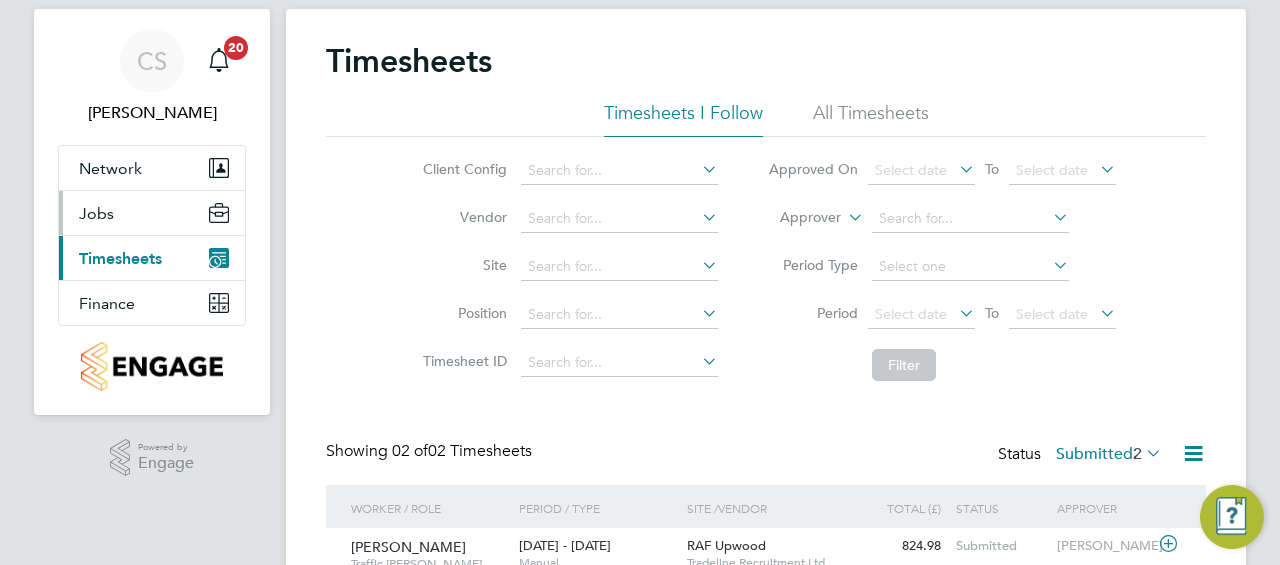 click on "Jobs" at bounding box center [152, 213] 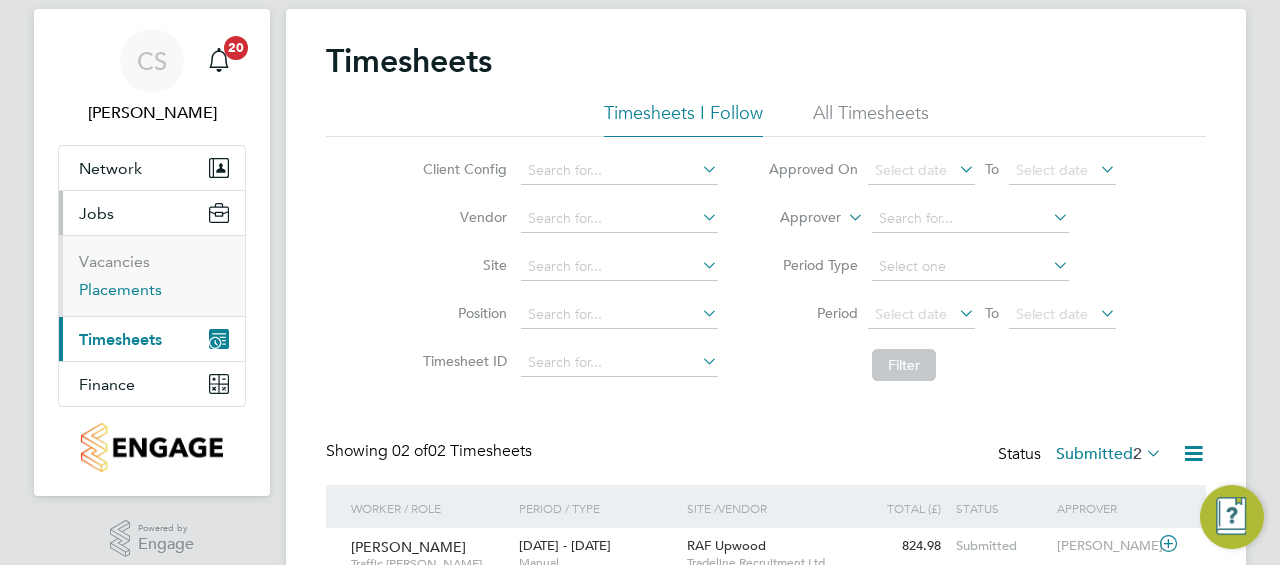 click on "Placements" at bounding box center (120, 289) 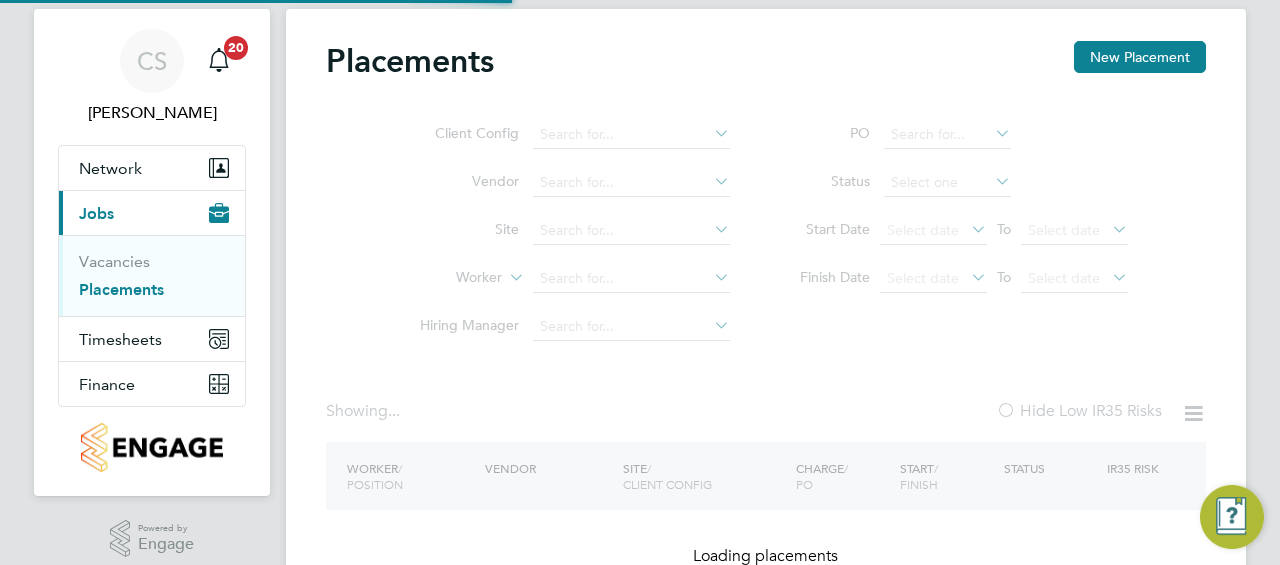 scroll, scrollTop: 0, scrollLeft: 0, axis: both 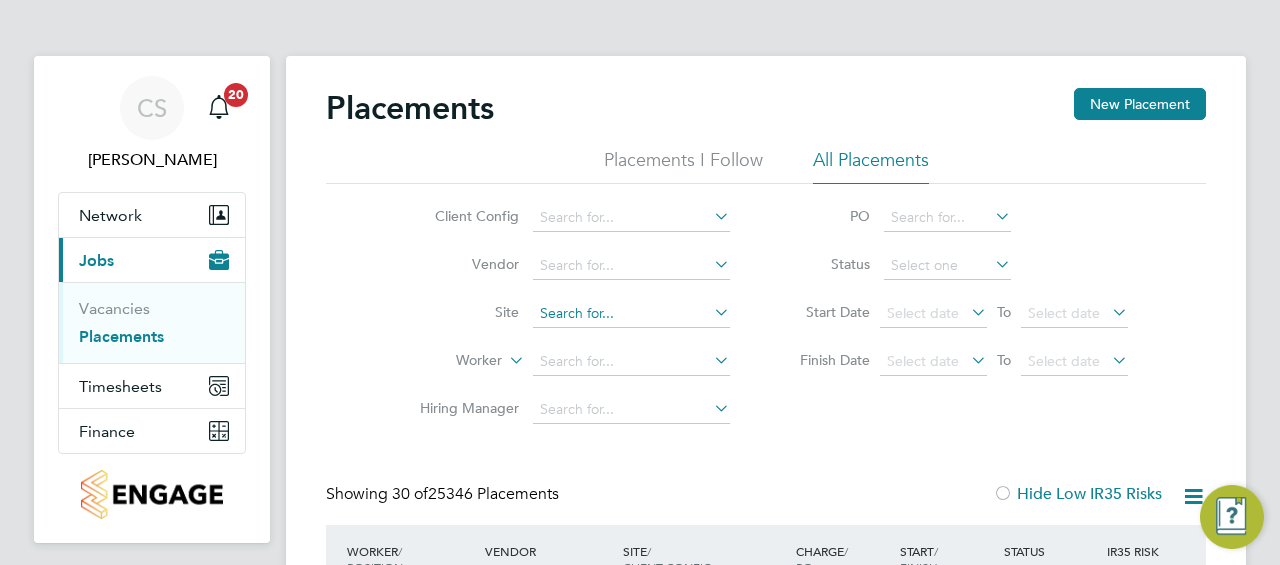 click 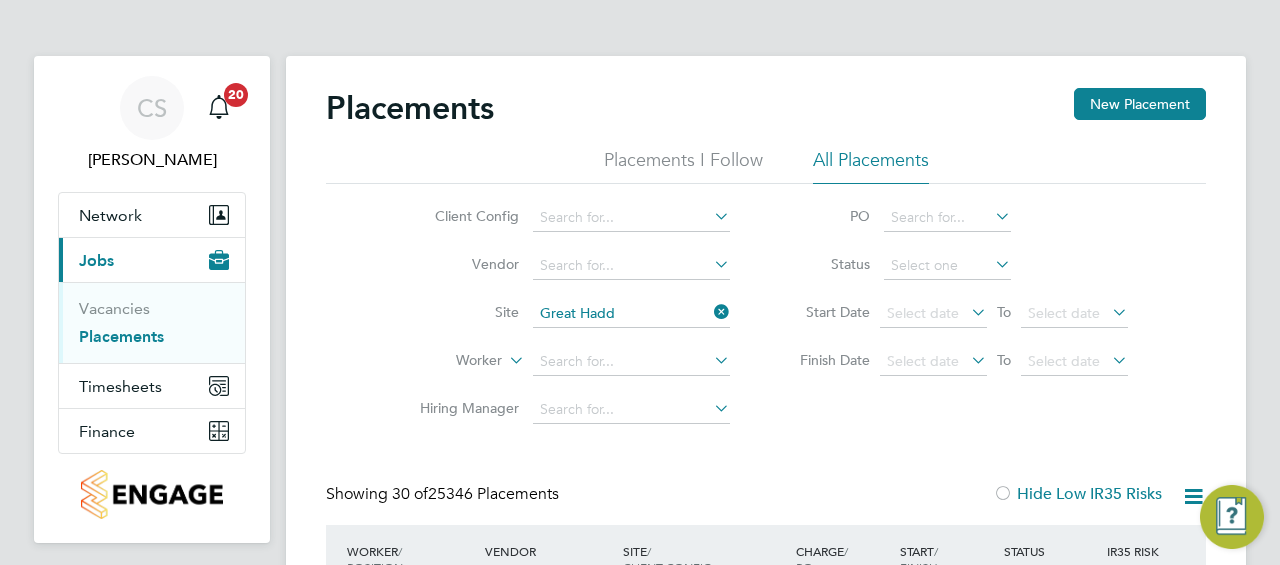 click on "Great   Hadd on 2 (VSEM)" 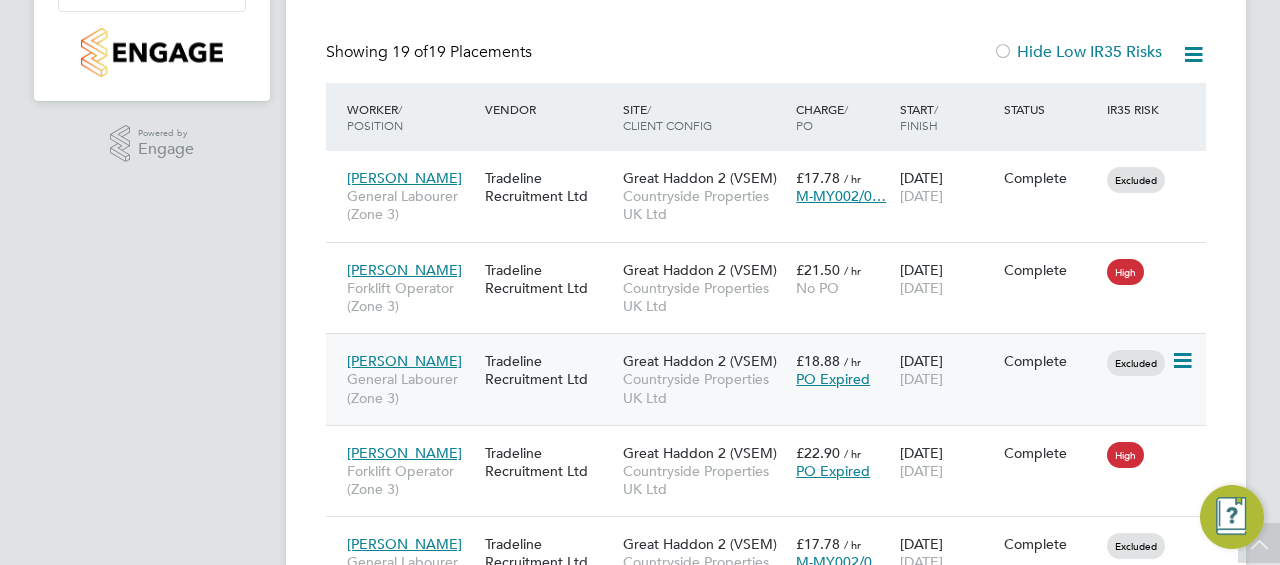 click on "[PERSON_NAME]" 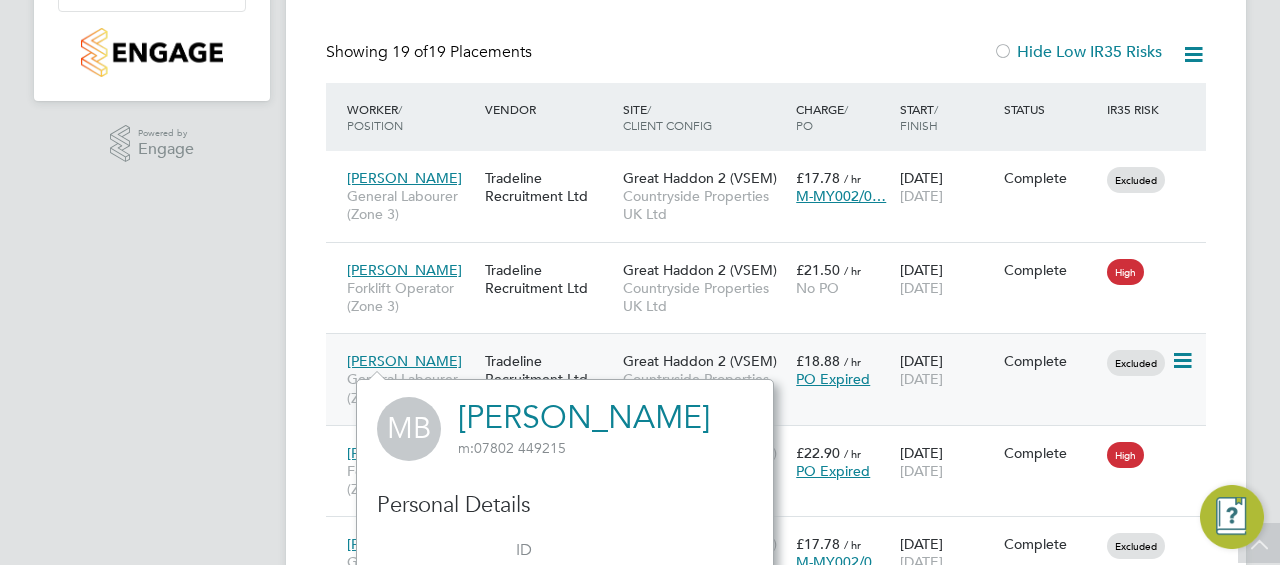 click on "[PERSON_NAME]" 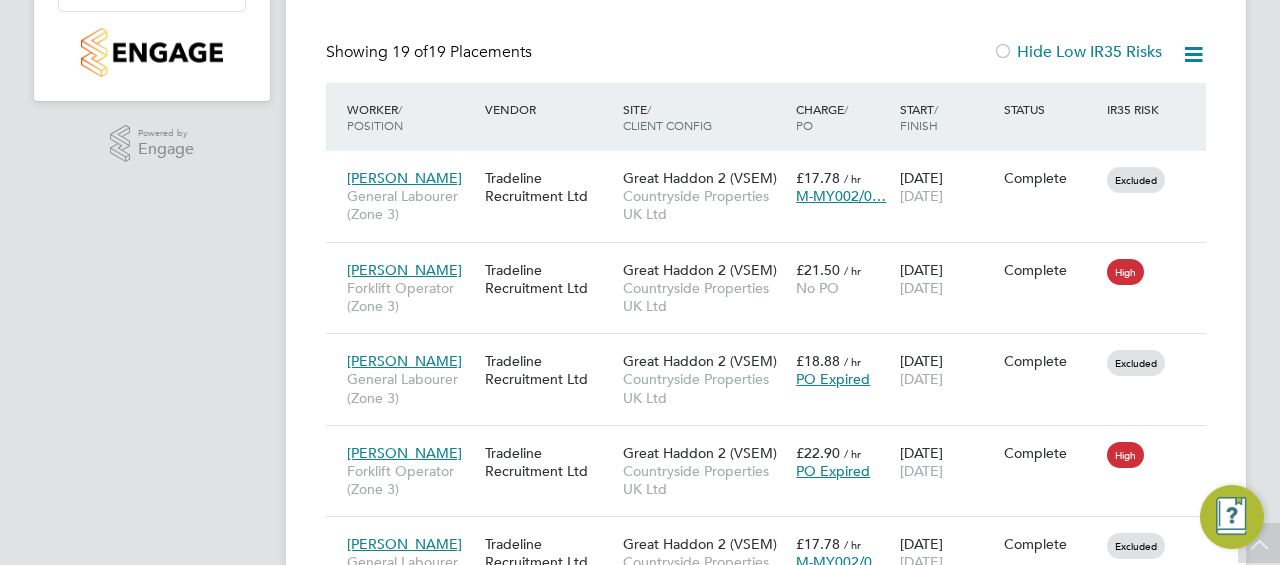 click on "CS   Charlie Slidel   Notifications
20   Applications:   Network
Team Members   Sites   Workers   Current page:   Jobs
Vacancies   Placements   Timesheets
Timesheets   Expenses   Finance
Invoices & Credit Notes
.st0{fill:#C0C1C2;}
Powered by Engage" at bounding box center (152, 816) 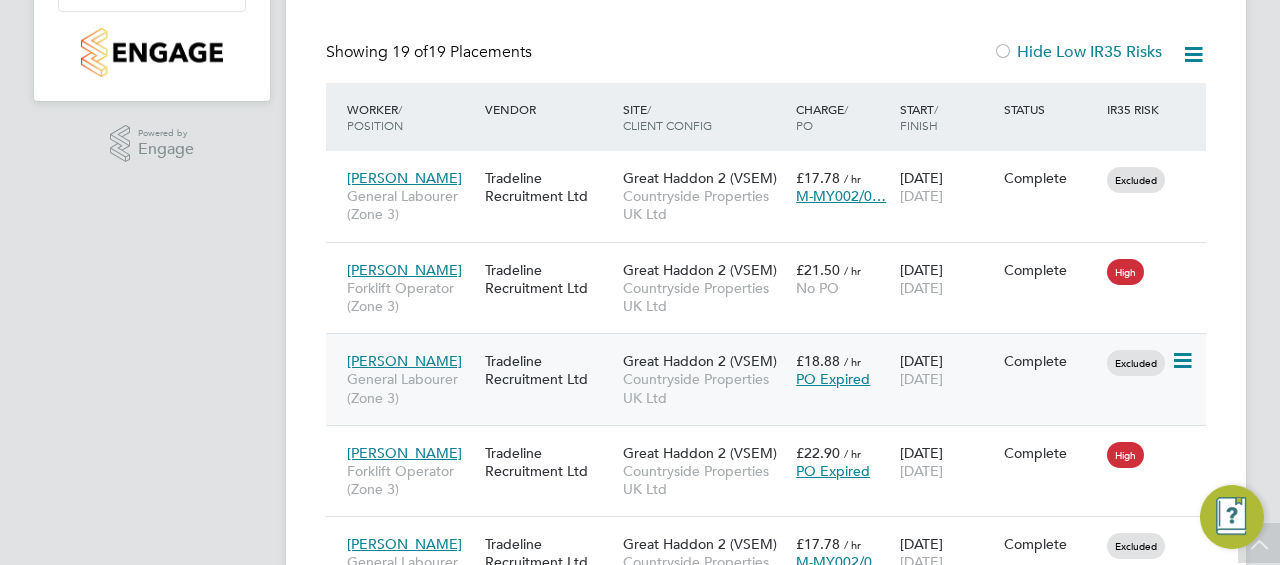 click on "[PERSON_NAME]" 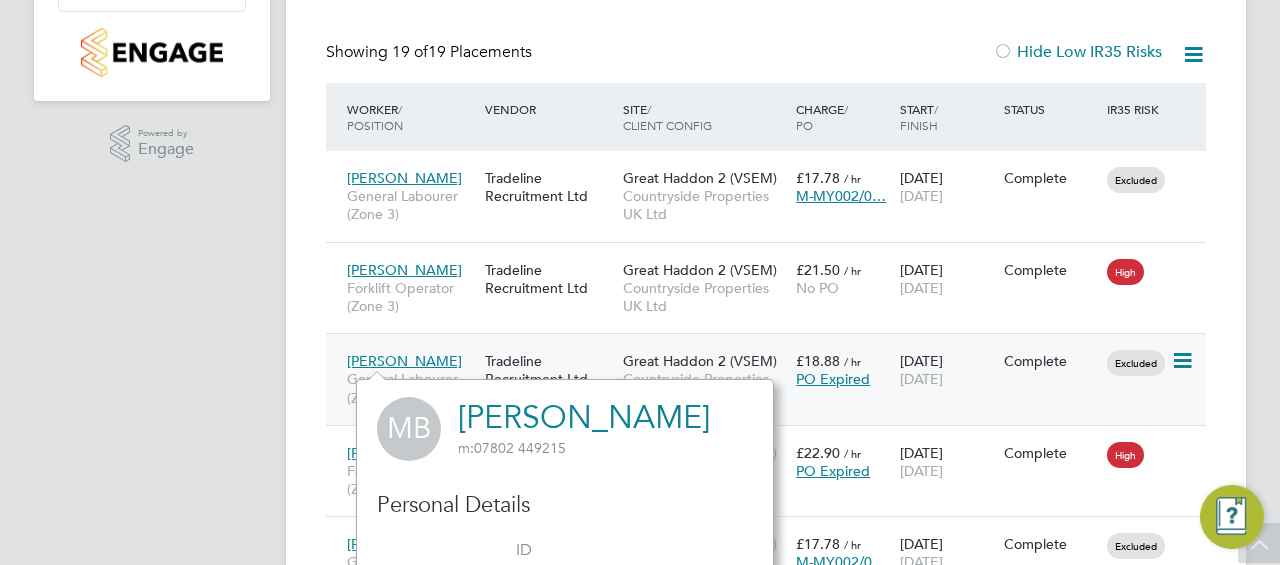 click on "Mark Butler General Labourer (Zone 3) Tradeline Recruitment Ltd Great Haddon 2 (VSEM) Countryside Properties UK Ltd £18.88   / hr PO Expired 21 Oct 2024 30 Jun 2025 Complete Excluded" 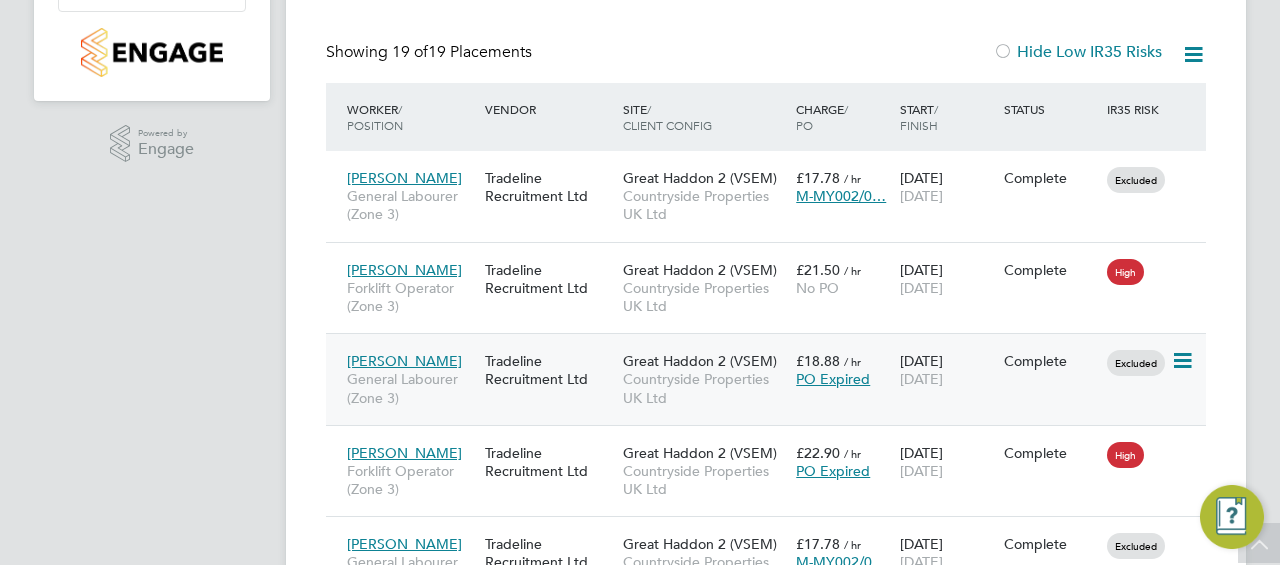 click on "Tradeline Recruitment Ltd" 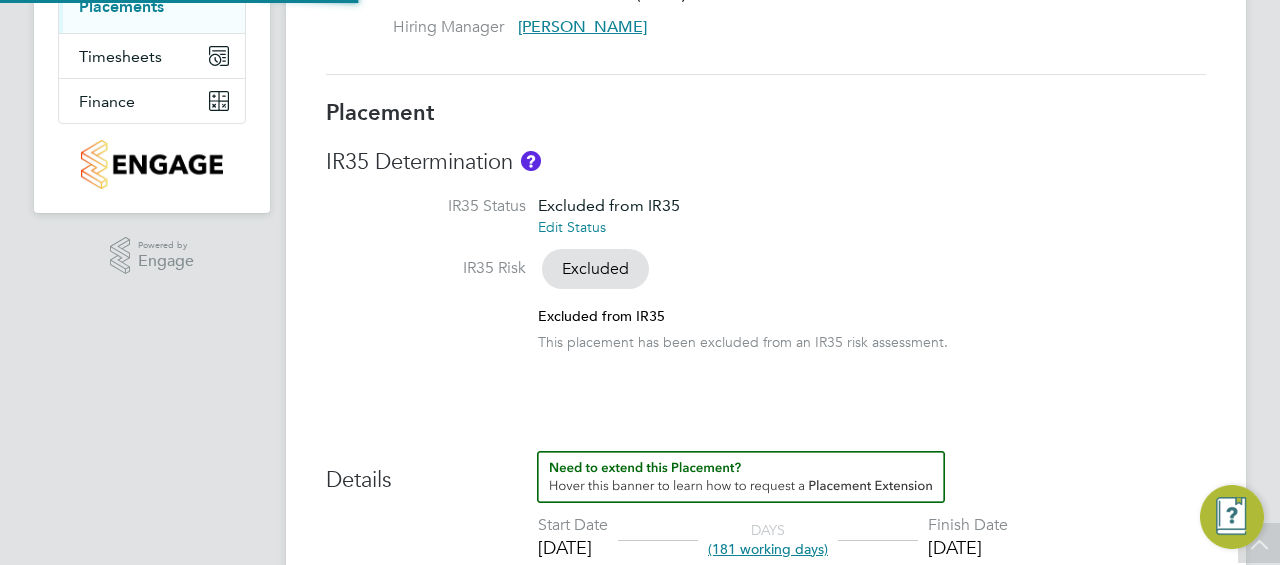 scroll, scrollTop: 330, scrollLeft: 0, axis: vertical 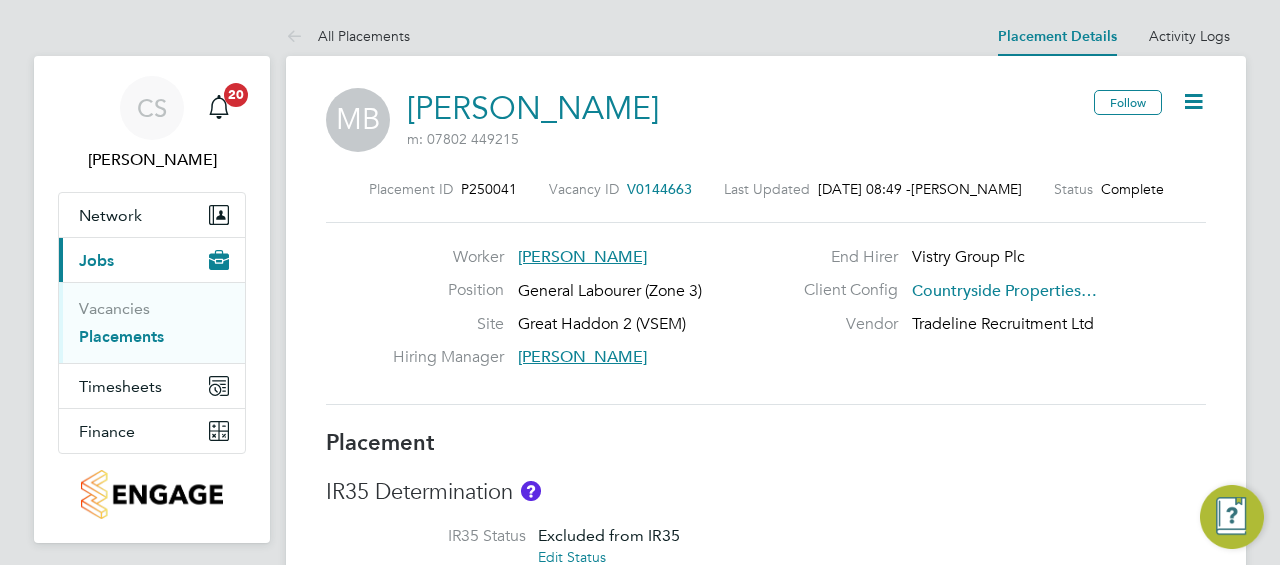 click on "IR35 Determination" at bounding box center (766, 492) 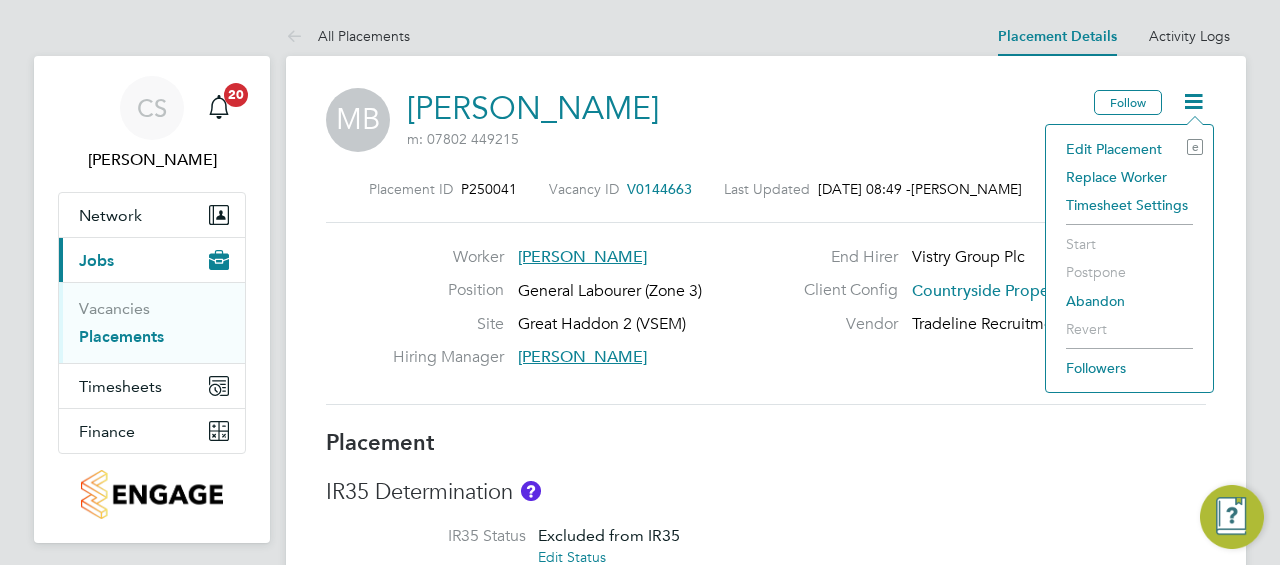 click on "Edit Placement e" 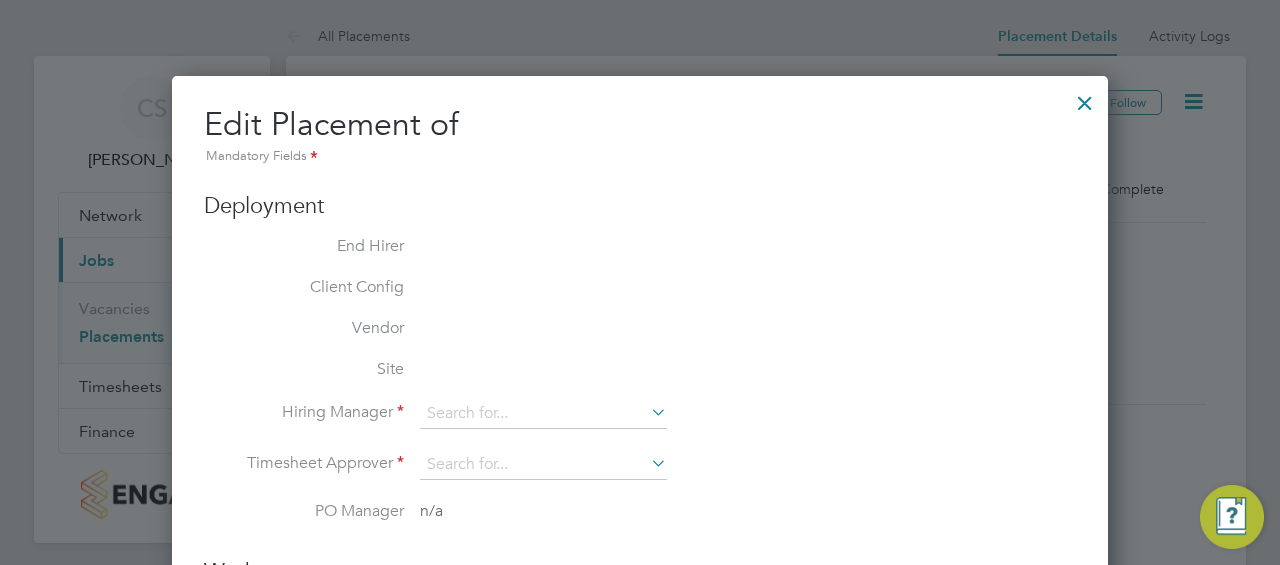 type on "Tyler Hughes" 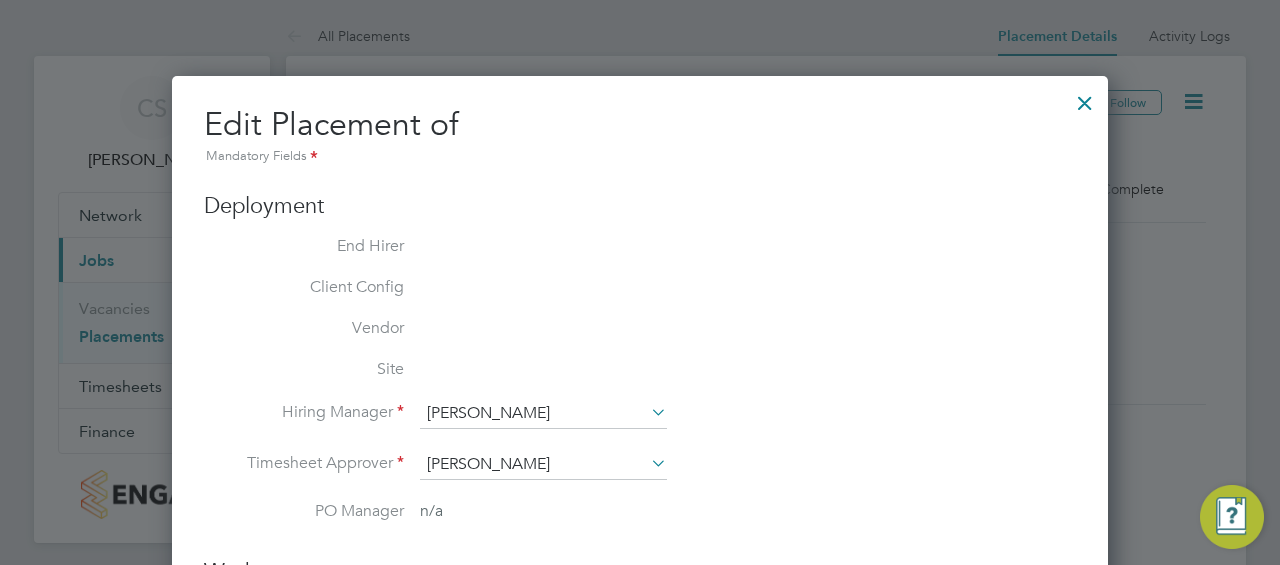 type on "08:00" 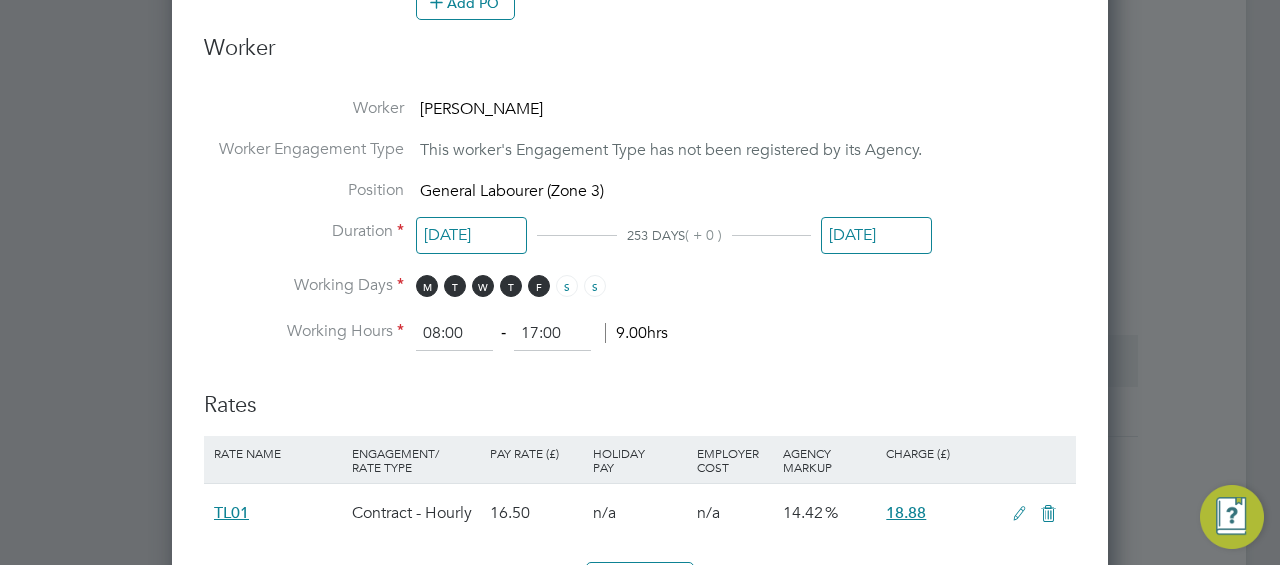 click on "Working Days M T W T F S S" at bounding box center (640, 295) 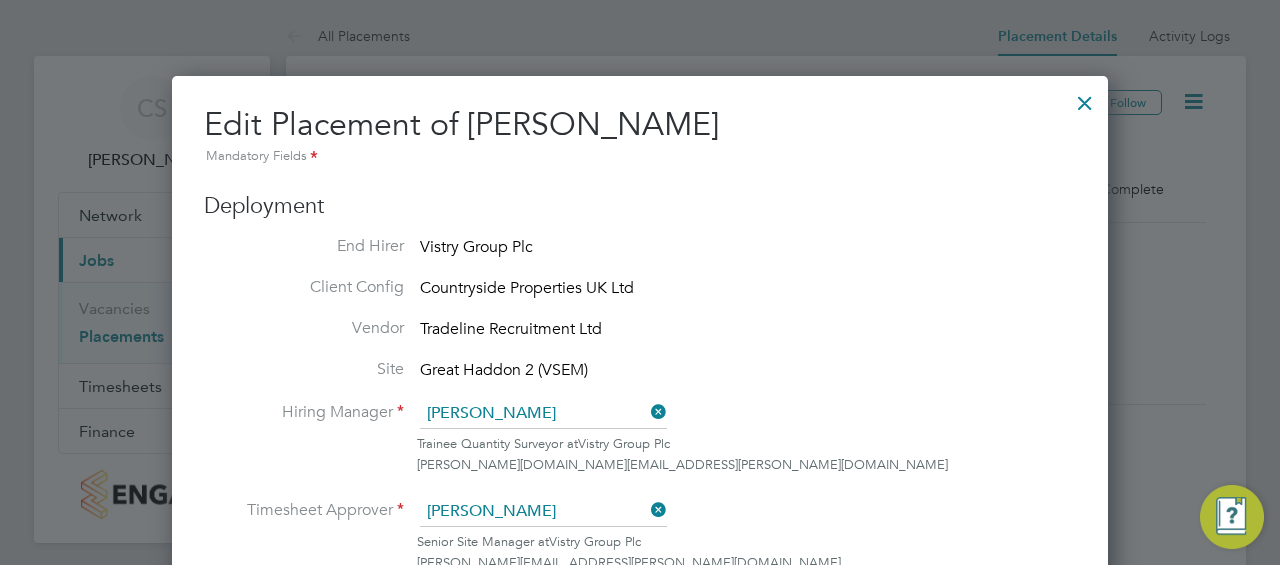 click at bounding box center [1085, 98] 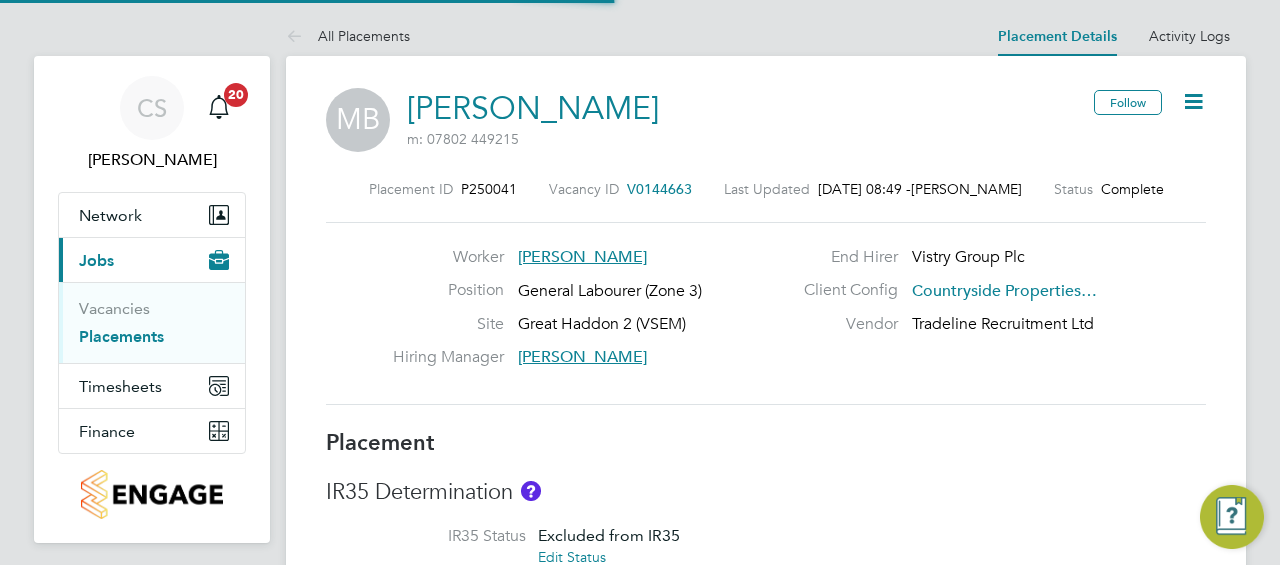 scroll, scrollTop: 10, scrollLeft: 10, axis: both 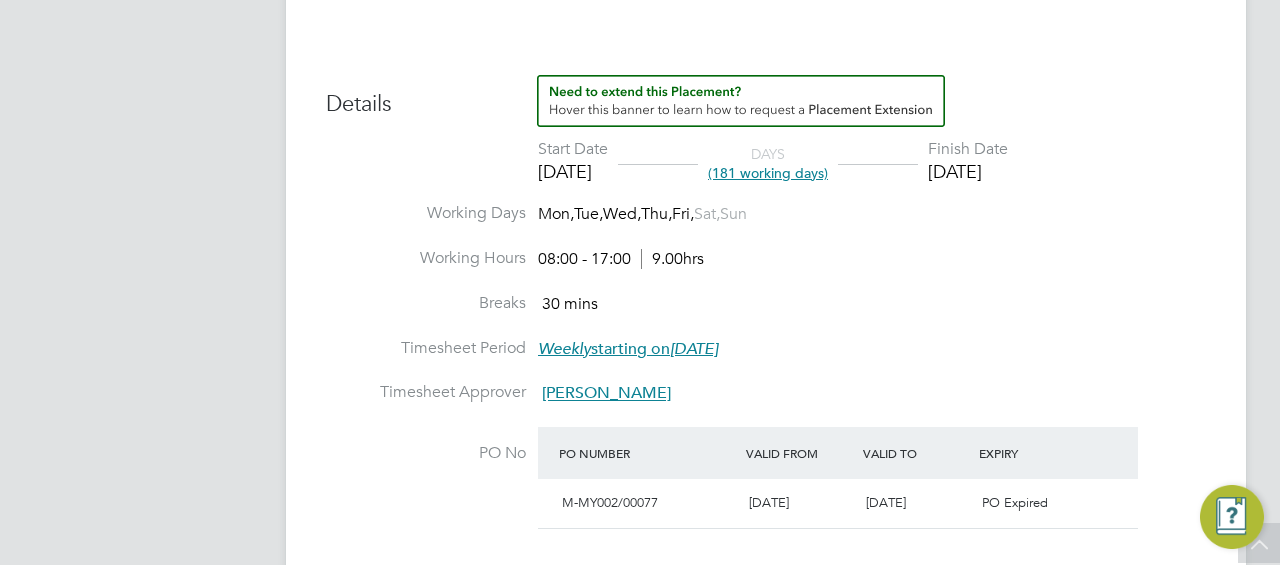 drag, startPoint x: 956, startPoint y: 175, endPoint x: 1076, endPoint y: 175, distance: 120 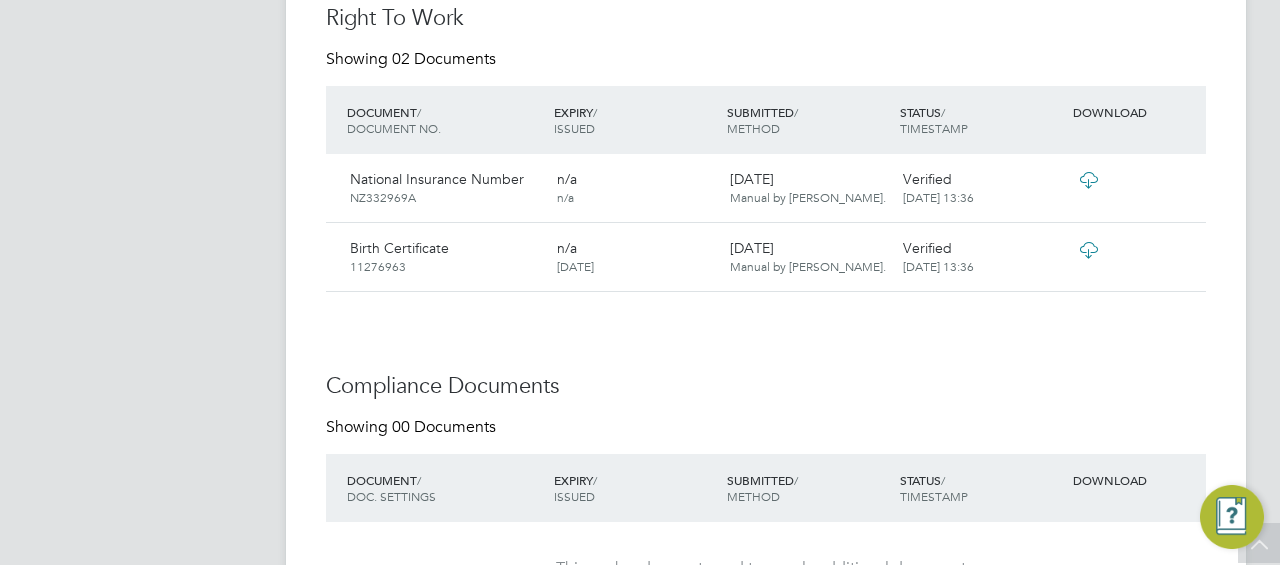 scroll, scrollTop: 1783, scrollLeft: 0, axis: vertical 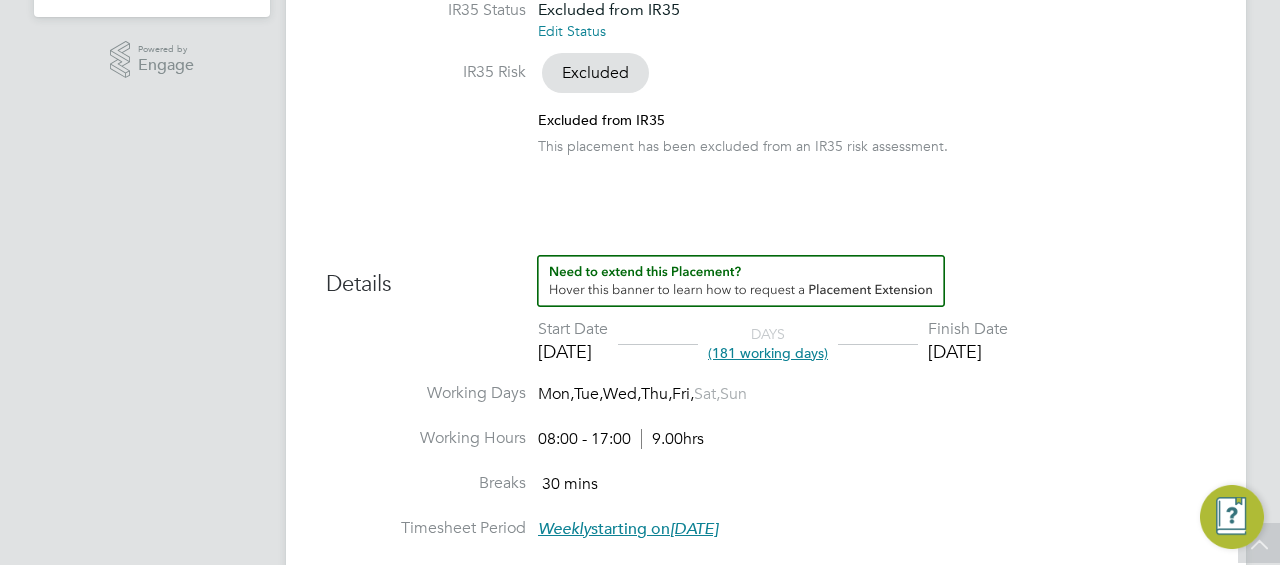 click on "Excluded from IR35 This placement has been excluded from an IR35 risk assessment." 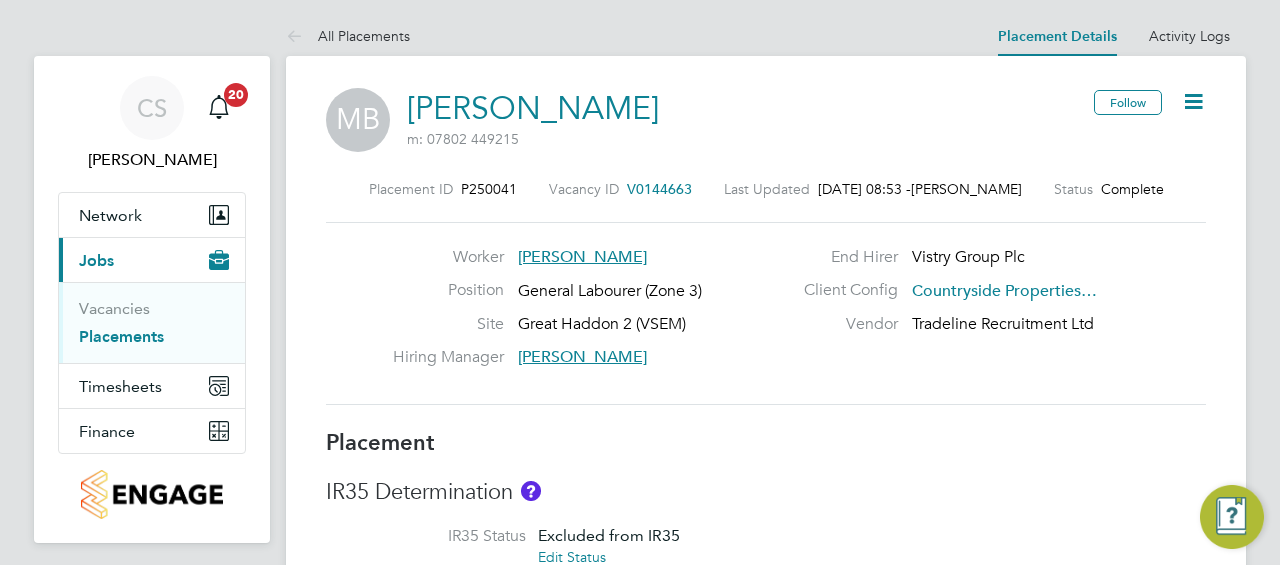 click 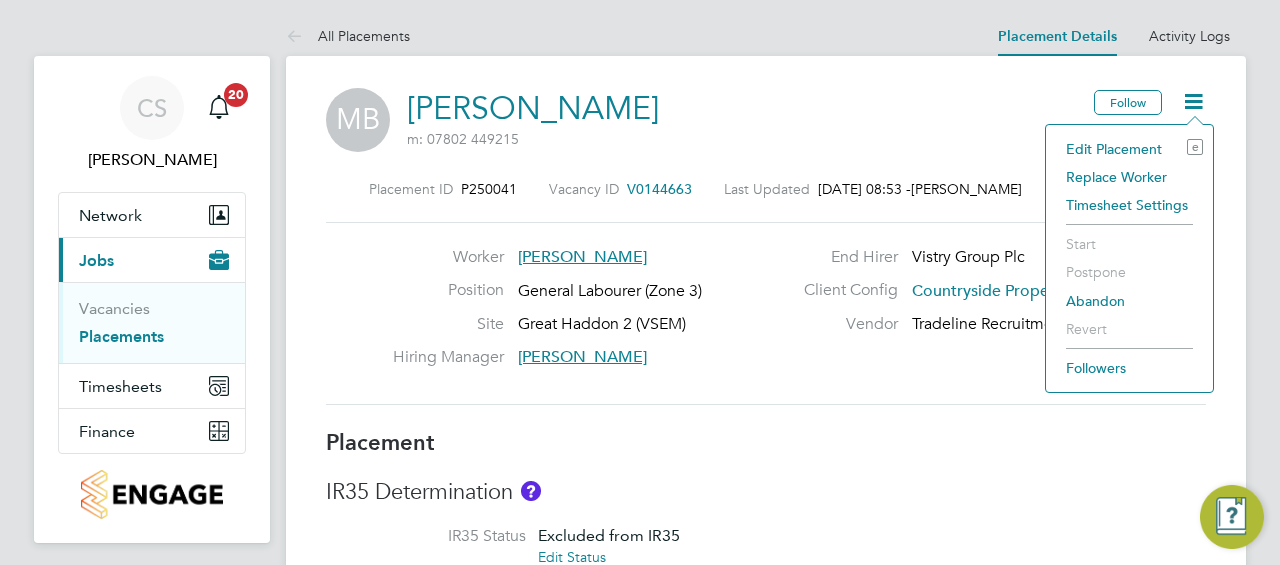 click on "Edit Placement e" 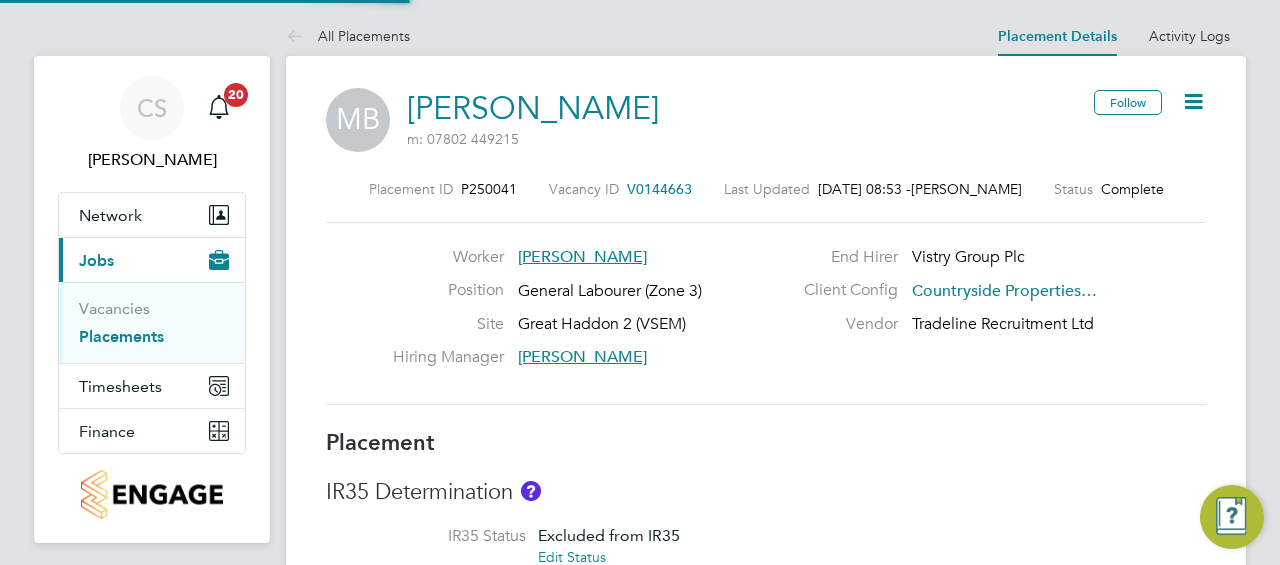 type on "Tyler Hughes" 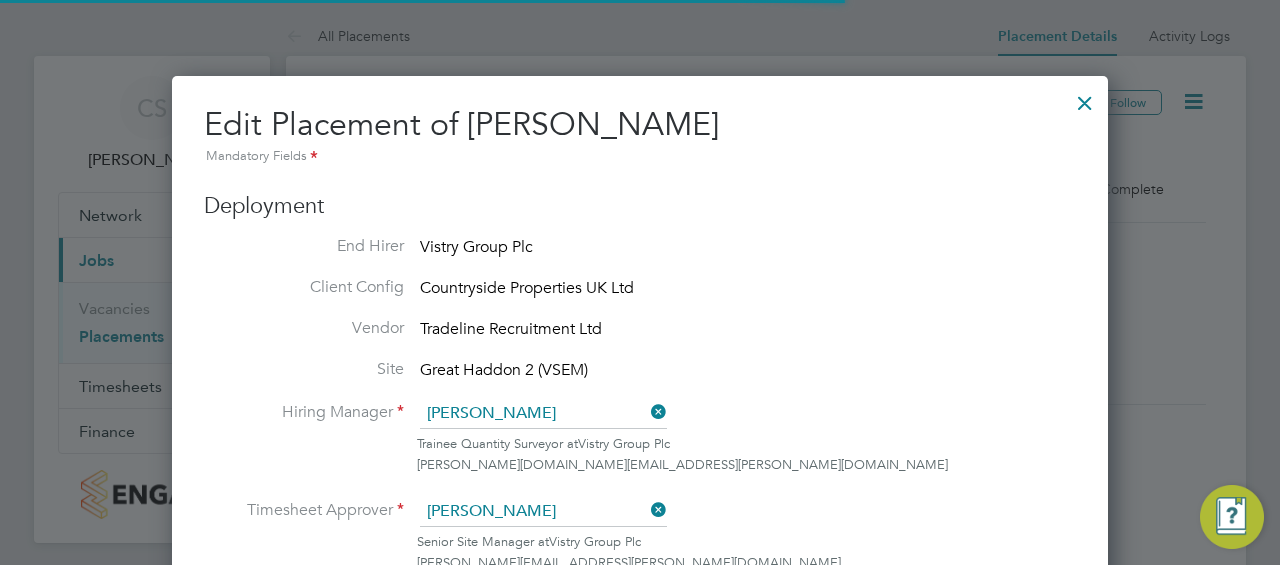 scroll, scrollTop: 9, scrollLeft: 10, axis: both 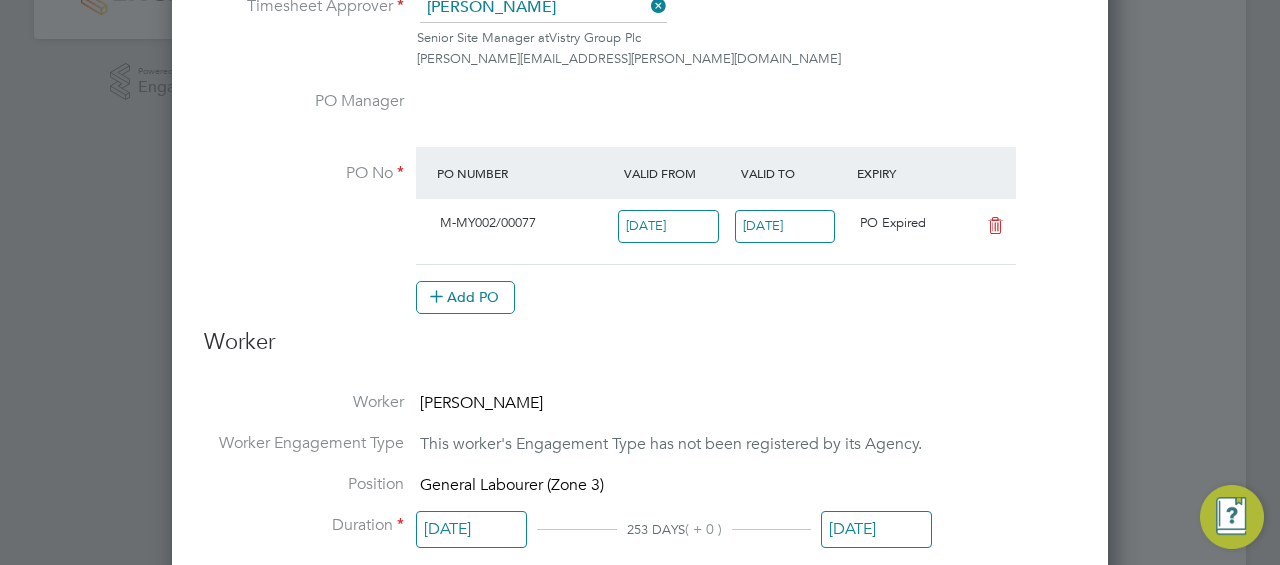 click on "[DATE]" at bounding box center [785, 226] 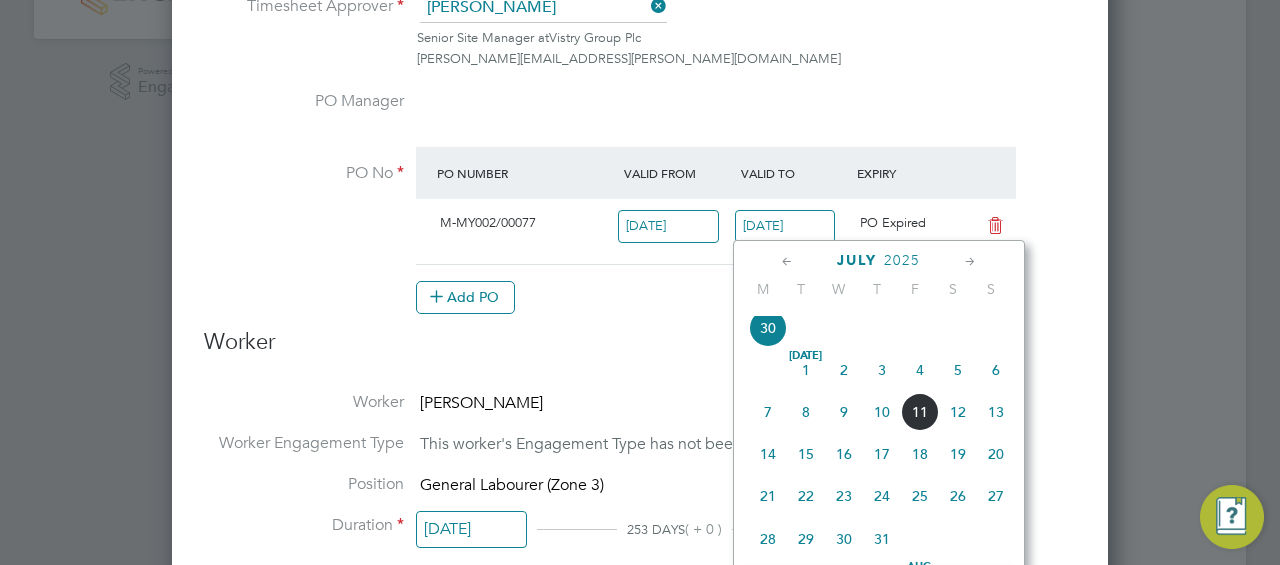 scroll, scrollTop: 894, scrollLeft: 0, axis: vertical 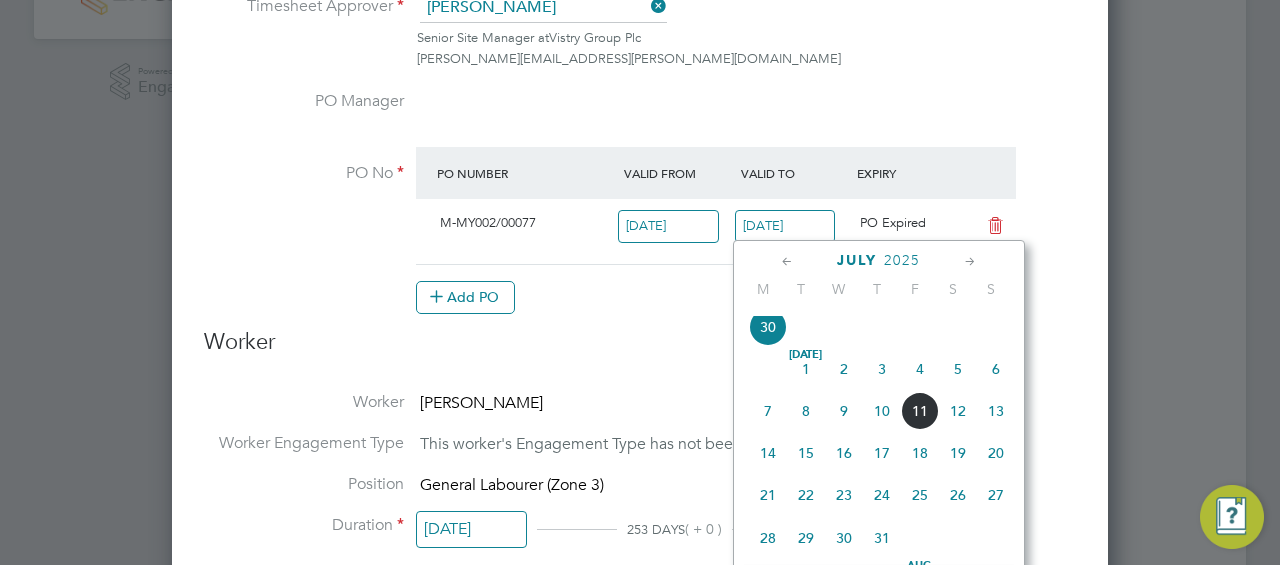 click on "6" 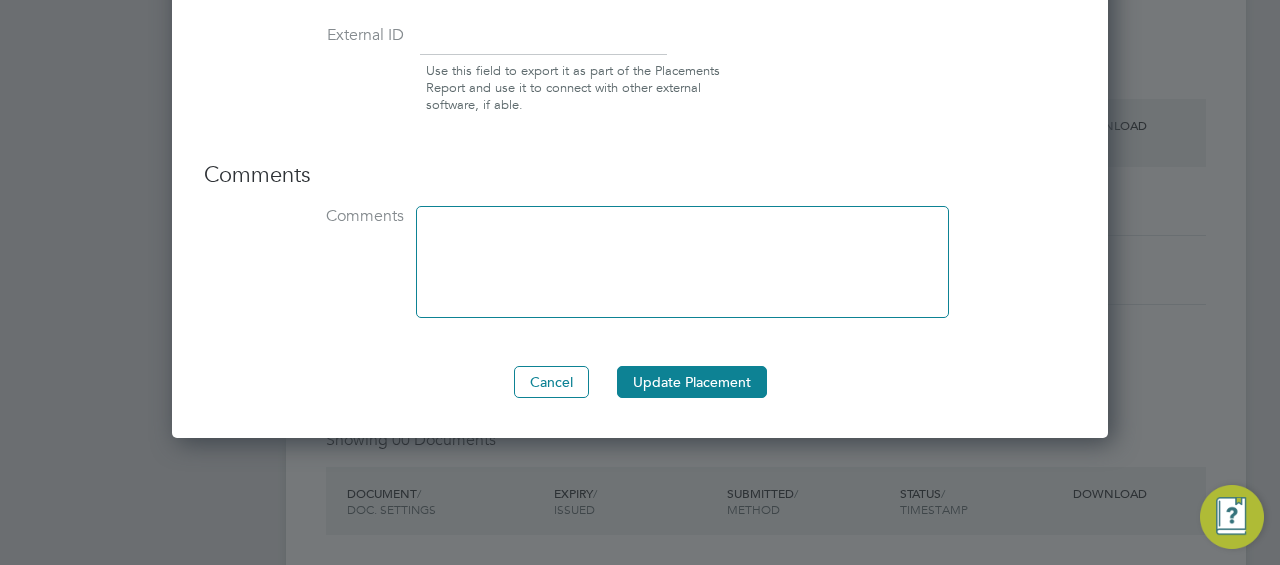 scroll, scrollTop: 1773, scrollLeft: 0, axis: vertical 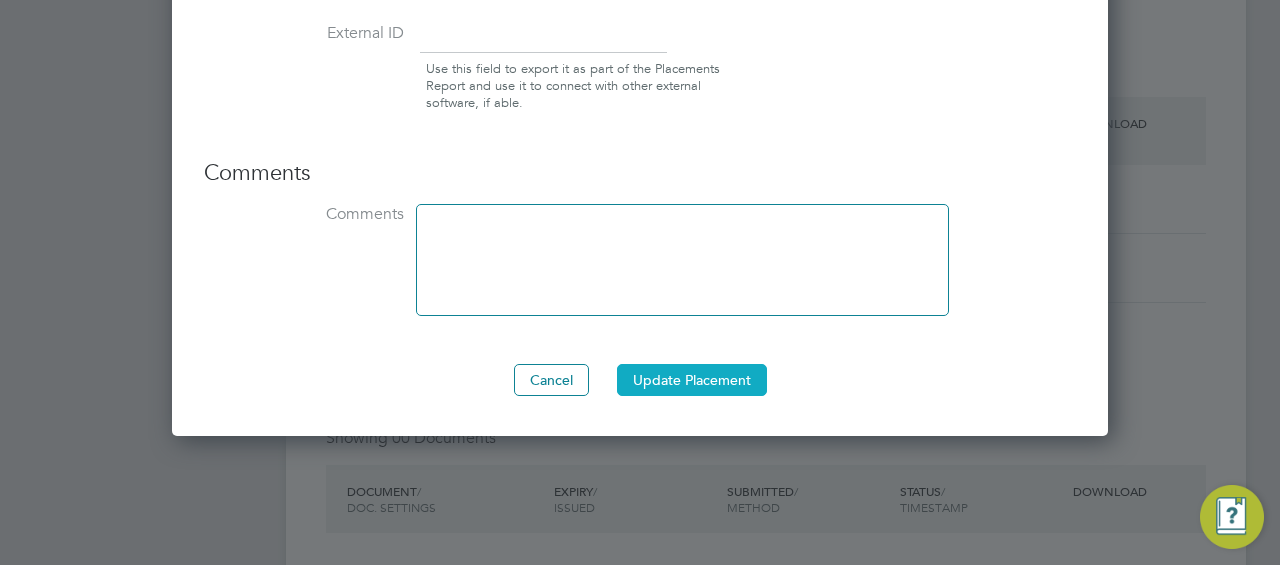 click on "Update Placement" at bounding box center [692, 380] 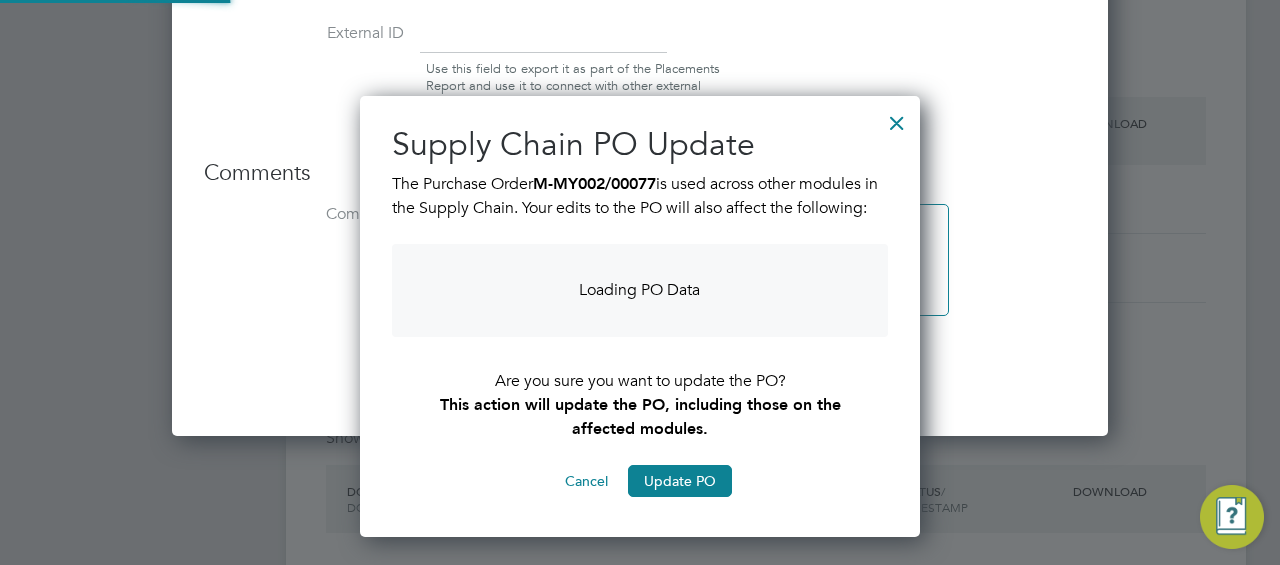 scroll, scrollTop: 10, scrollLeft: 10, axis: both 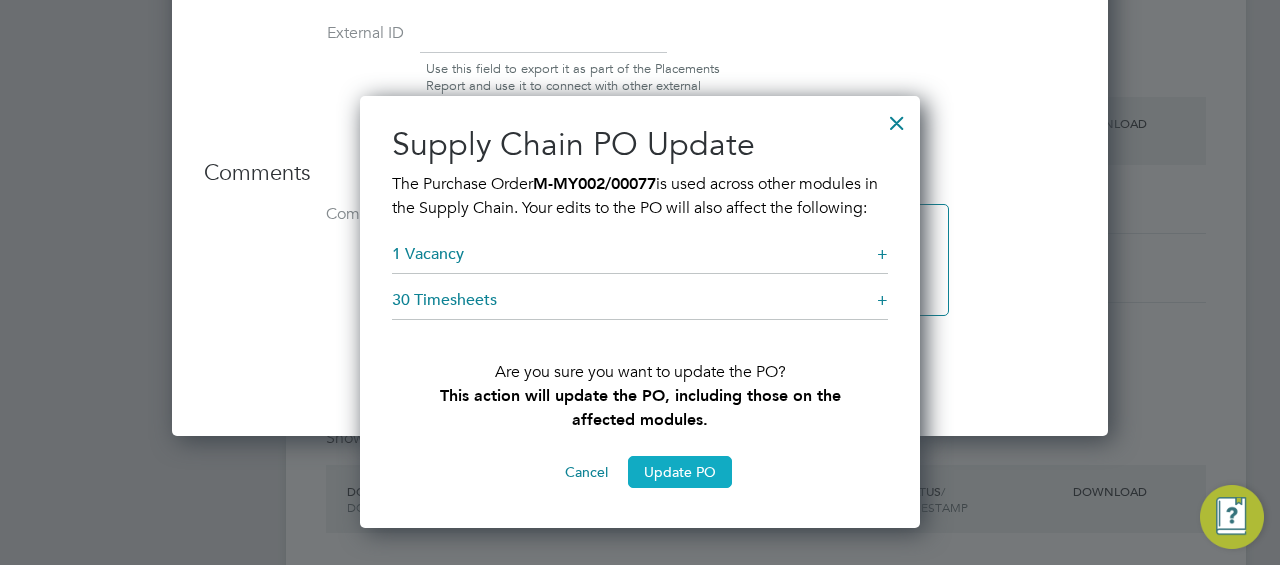 click on "Update PO" at bounding box center [680, 472] 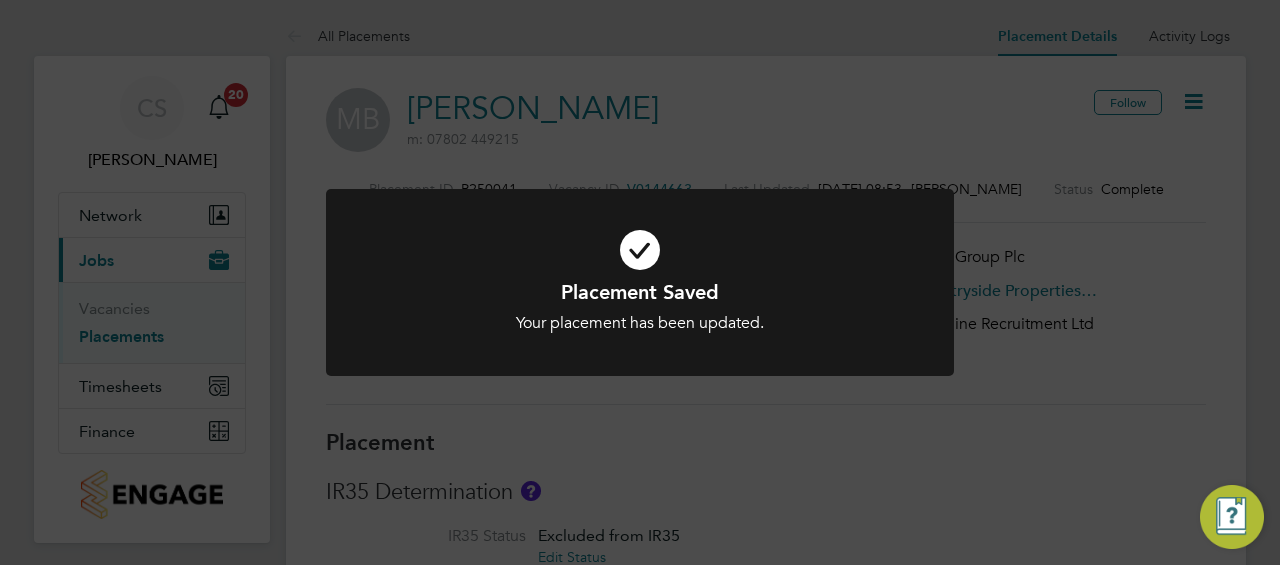 click on "Placement Saved Your placement has been updated. Cancel Okay" 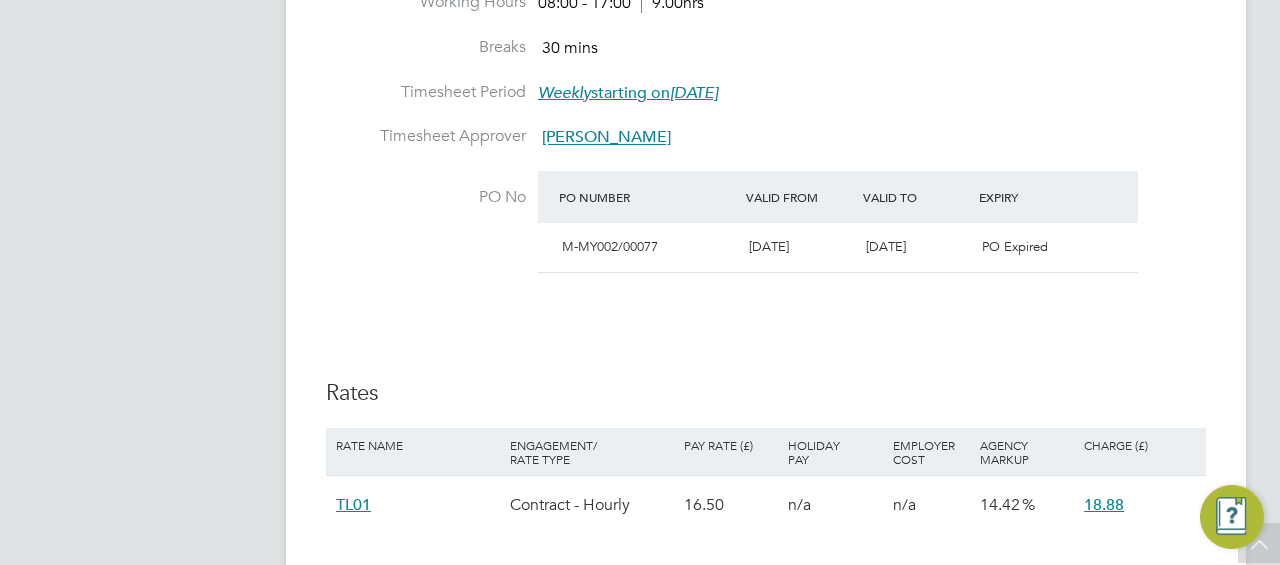 drag, startPoint x: 853, startPoint y: 251, endPoint x: 968, endPoint y: 247, distance: 115.06954 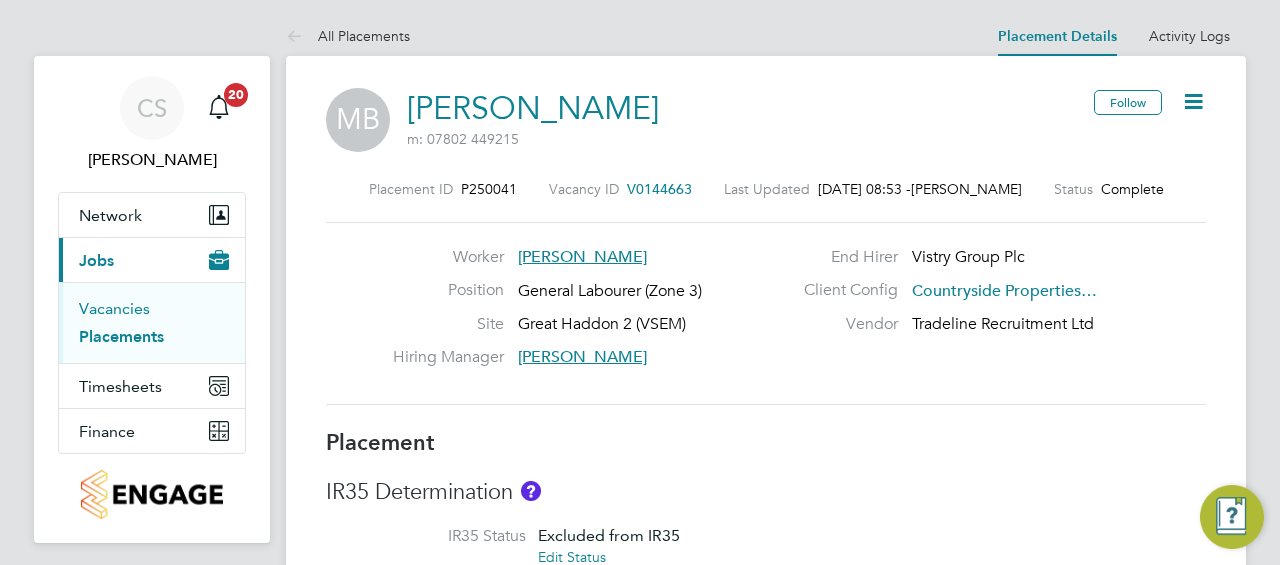 click on "Vacancies" at bounding box center (114, 308) 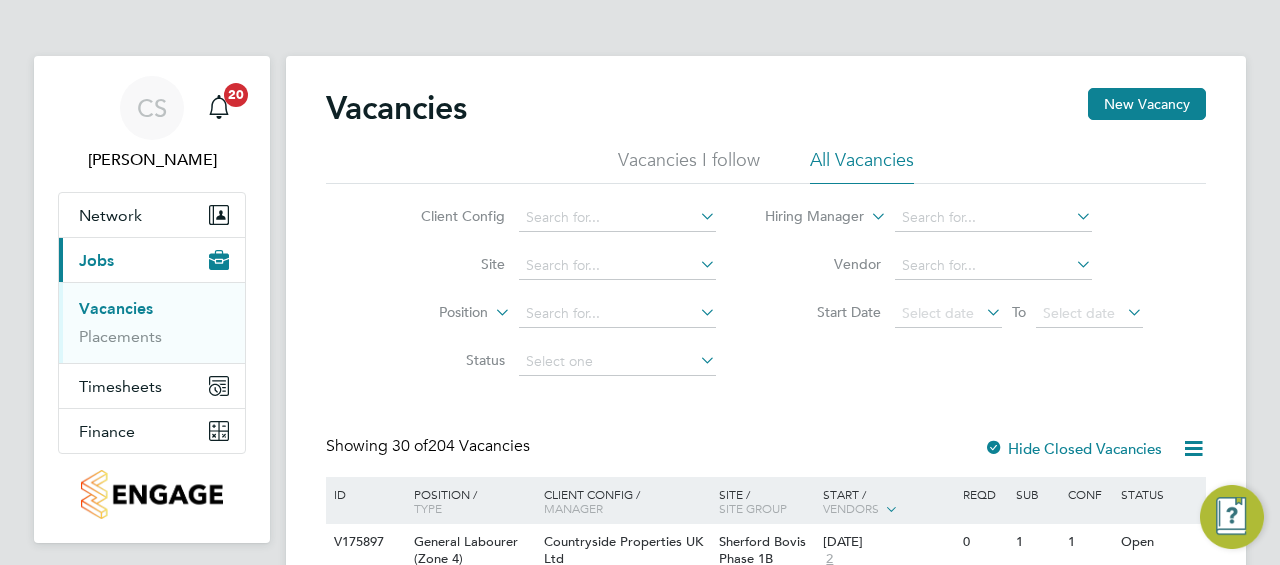 click on "Vacancies New Vacancy" 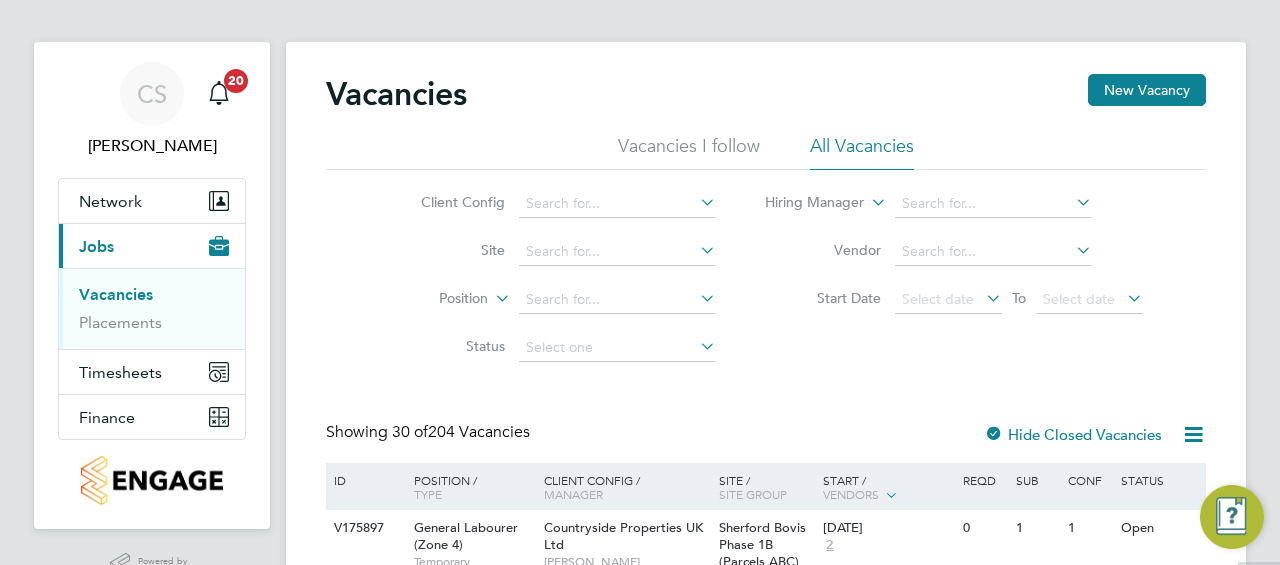 scroll, scrollTop: 0, scrollLeft: 0, axis: both 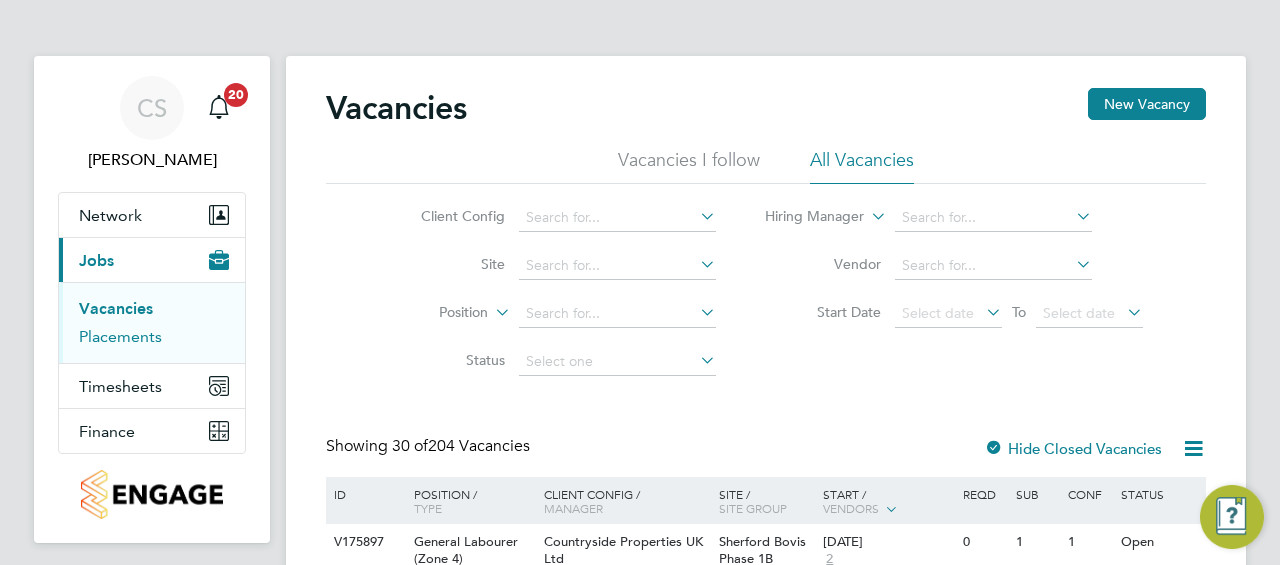 click on "Placements" at bounding box center (120, 336) 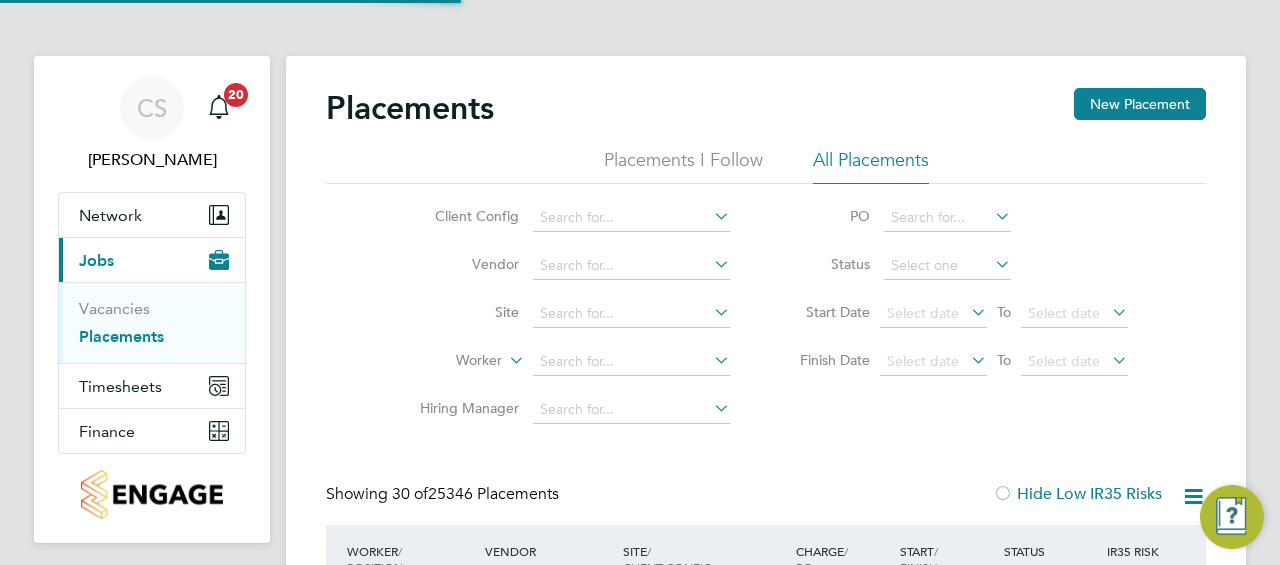 scroll, scrollTop: 530, scrollLeft: 0, axis: vertical 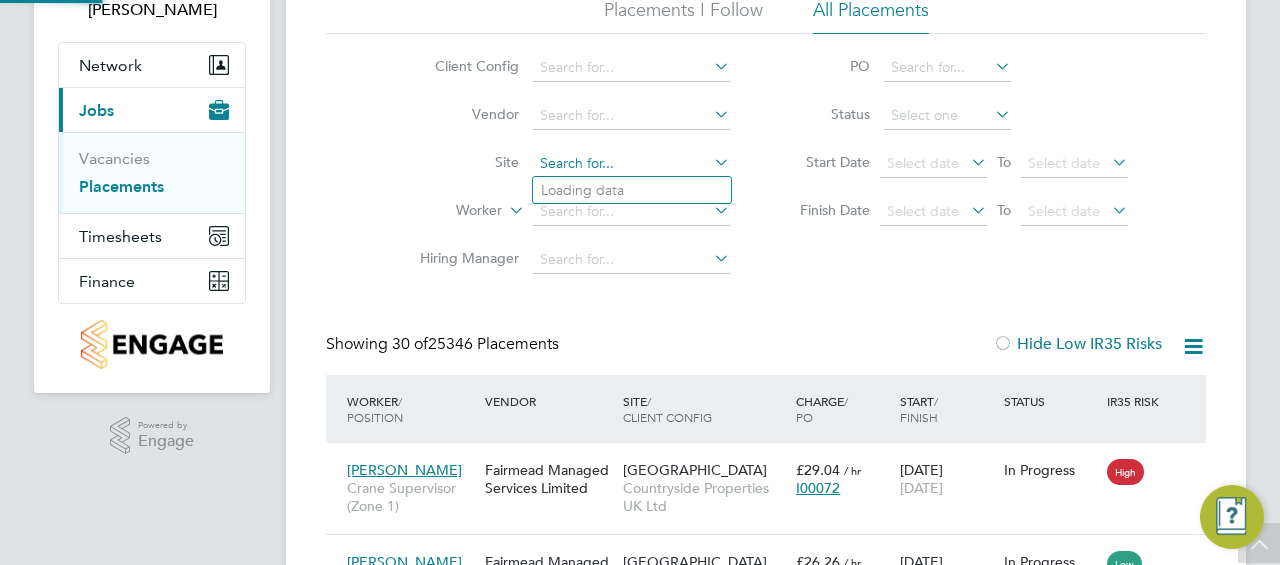 click 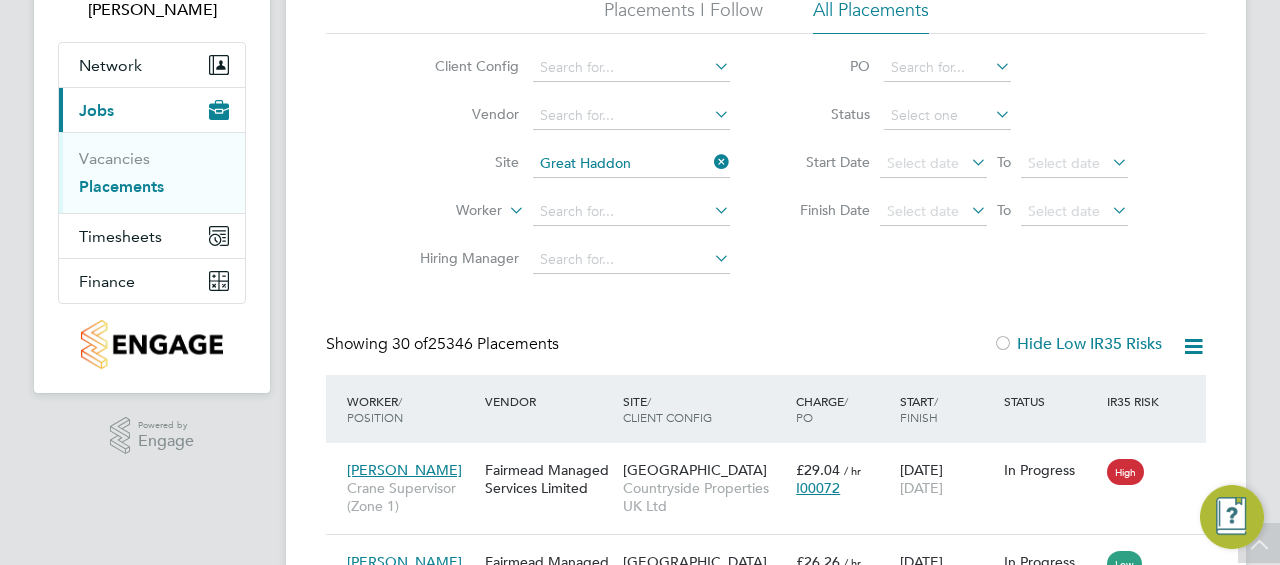 click on "Great   Haddon  2 (VSEM)" 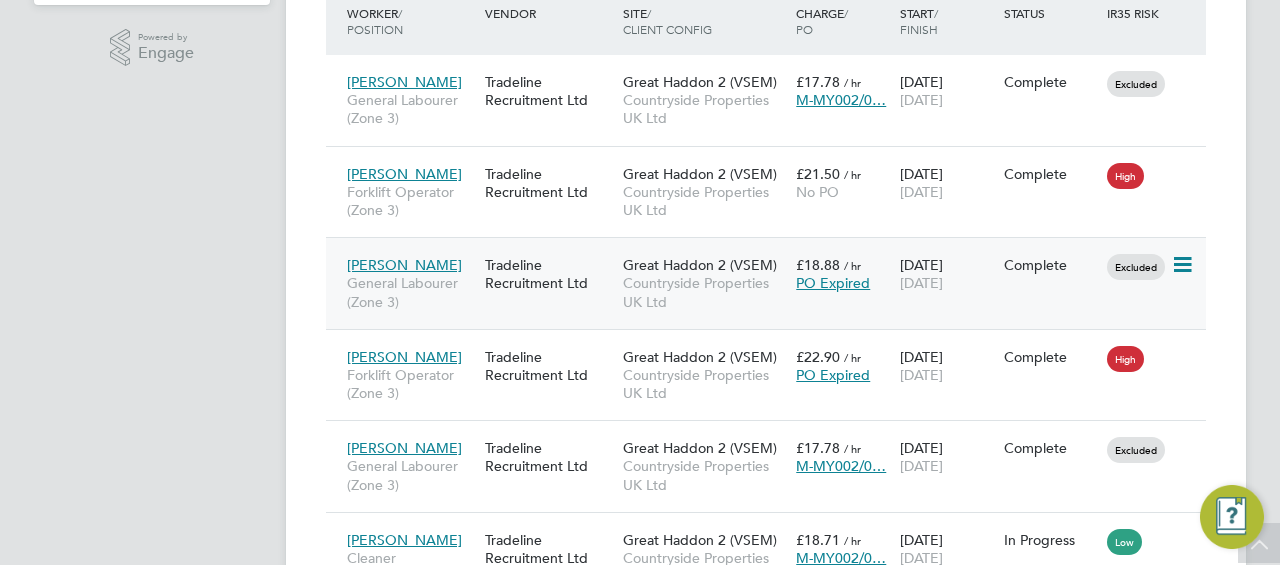click on "[PERSON_NAME]" 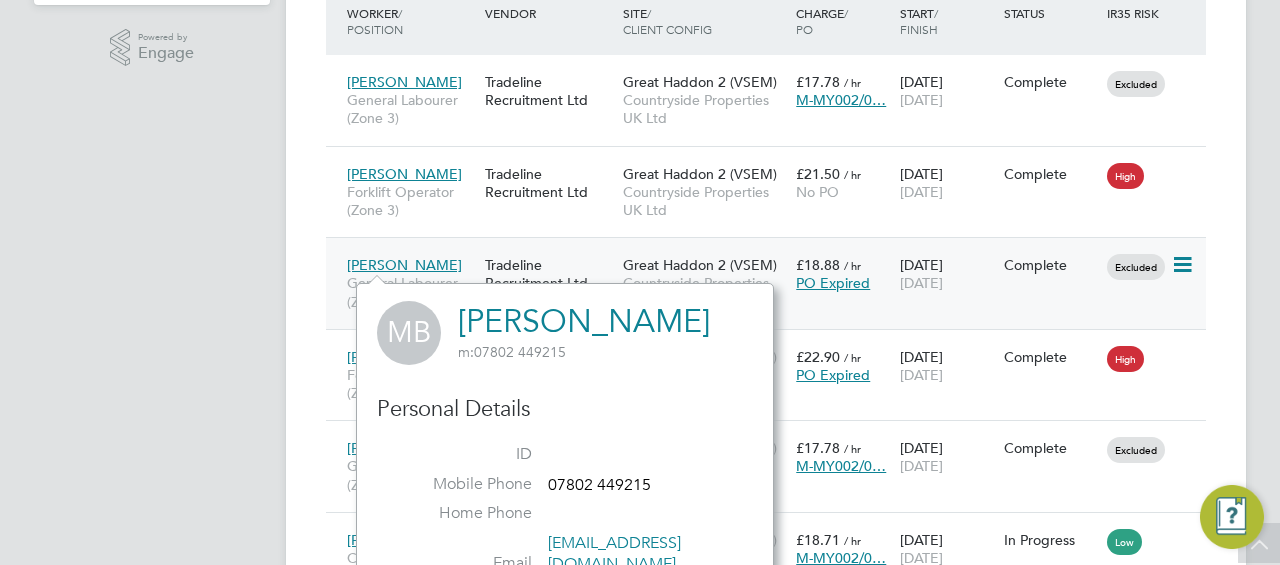 click on "Tradeline Recruitment Ltd" 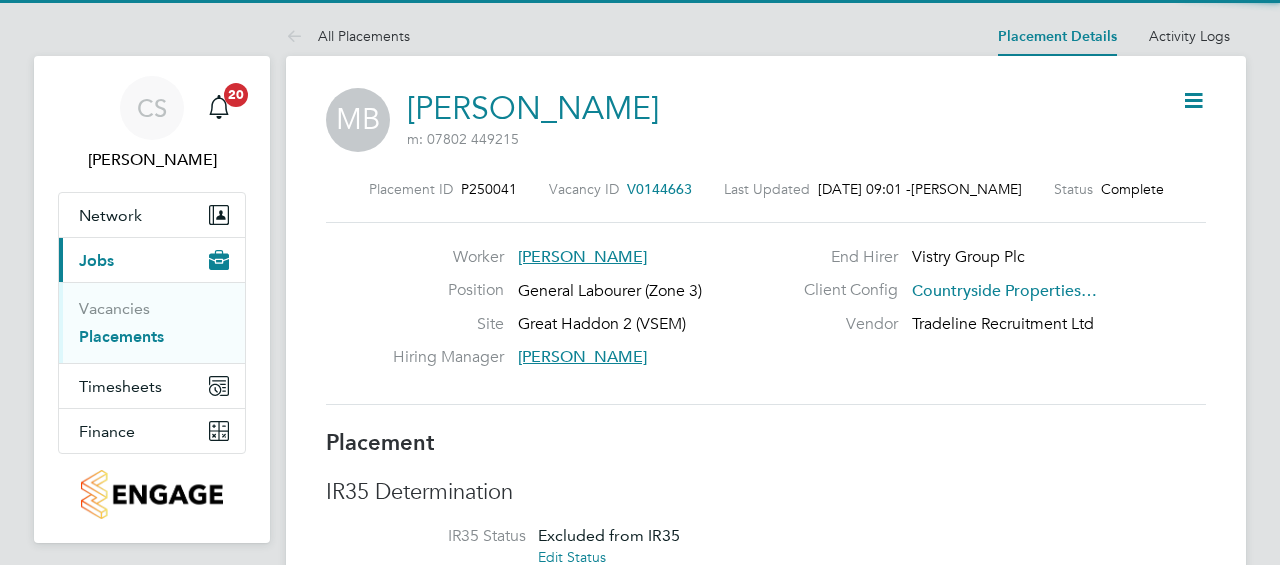 scroll, scrollTop: 0, scrollLeft: 0, axis: both 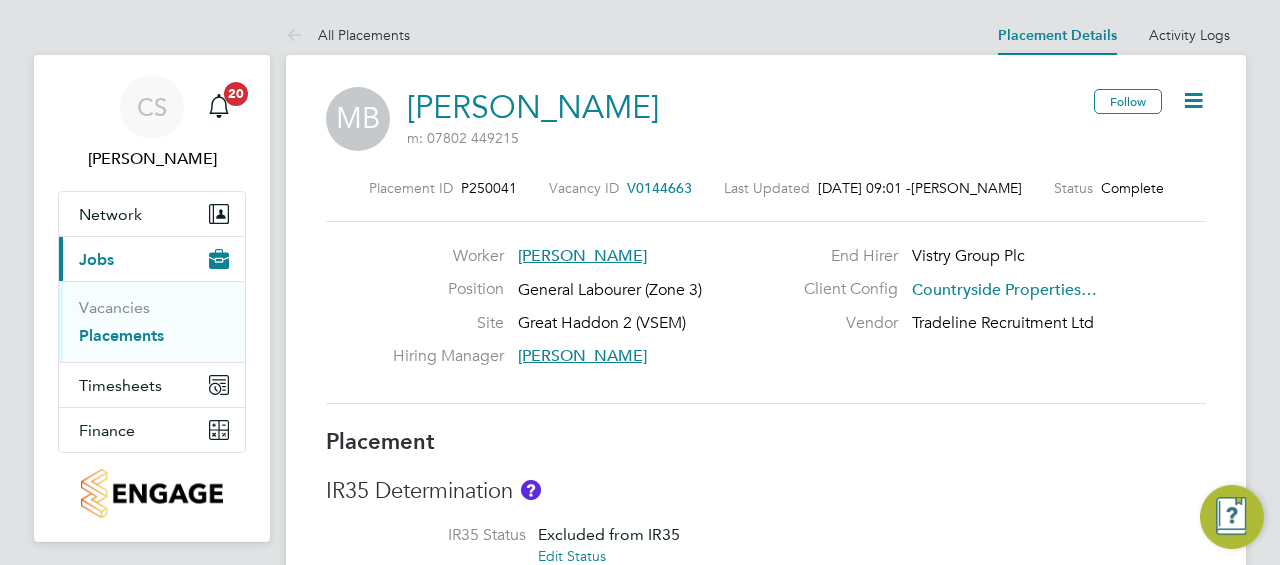 click 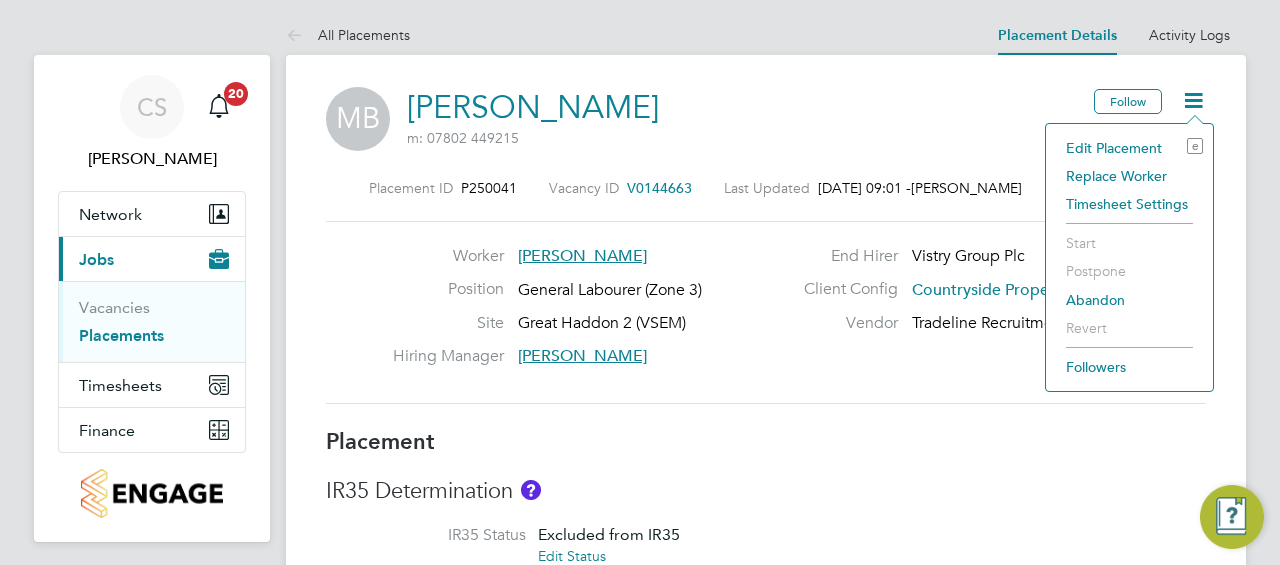 click on "Edit Placement e" 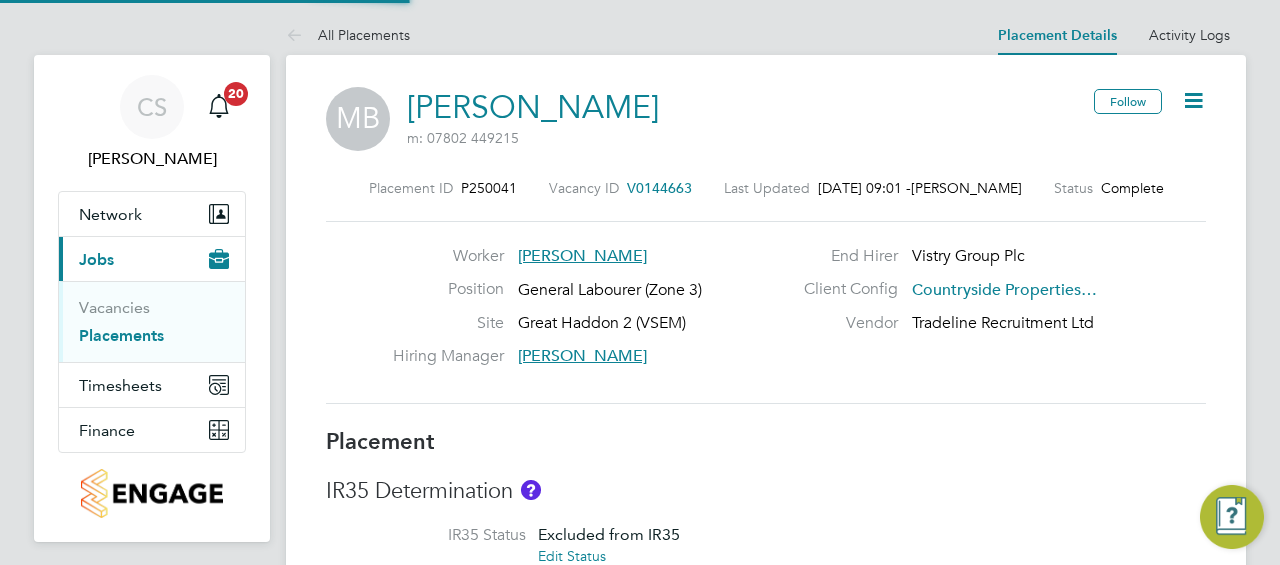type on "[PERSON_NAME]" 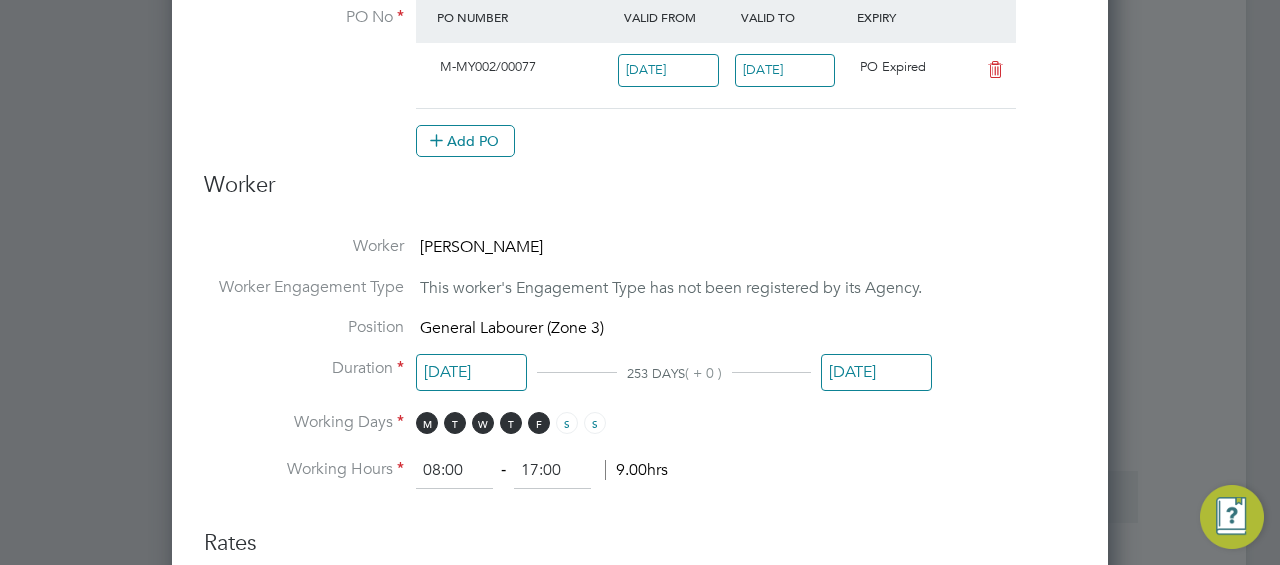 click on "[DATE]" at bounding box center (876, 372) 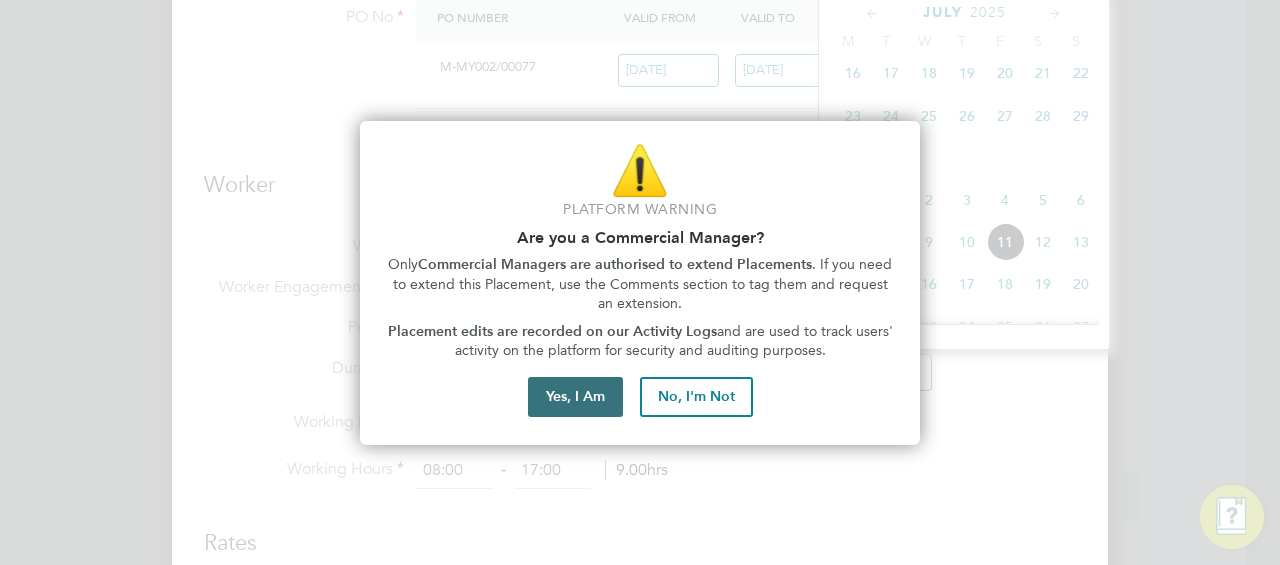 click on "Yes, I Am" at bounding box center (575, 397) 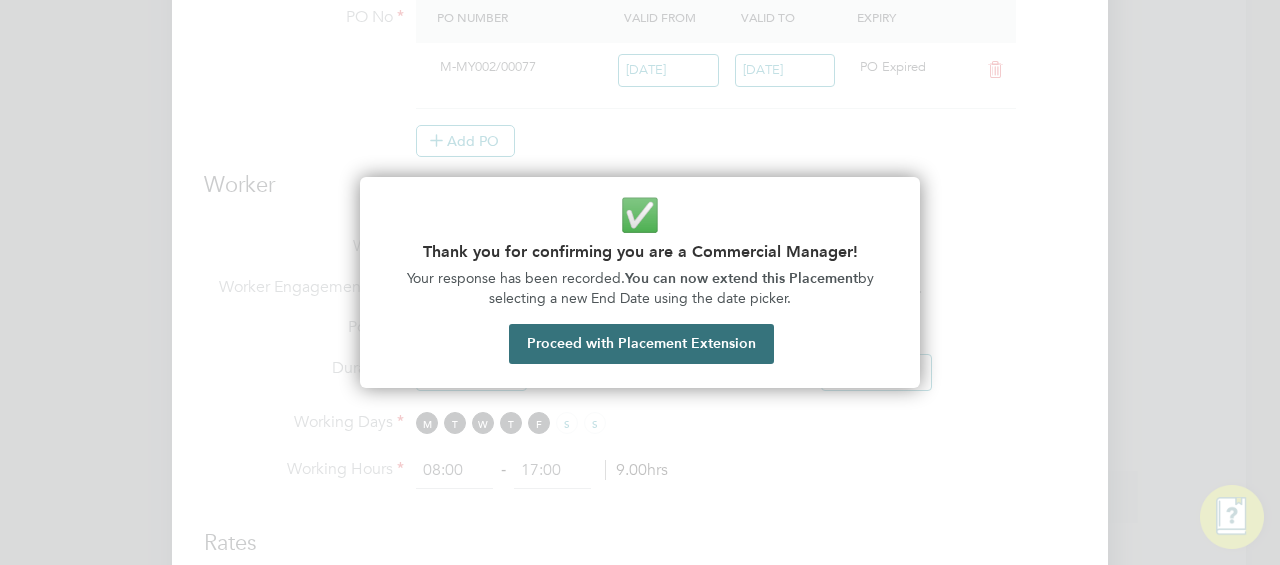 click on "Proceed with Placement Extension" at bounding box center (641, 344) 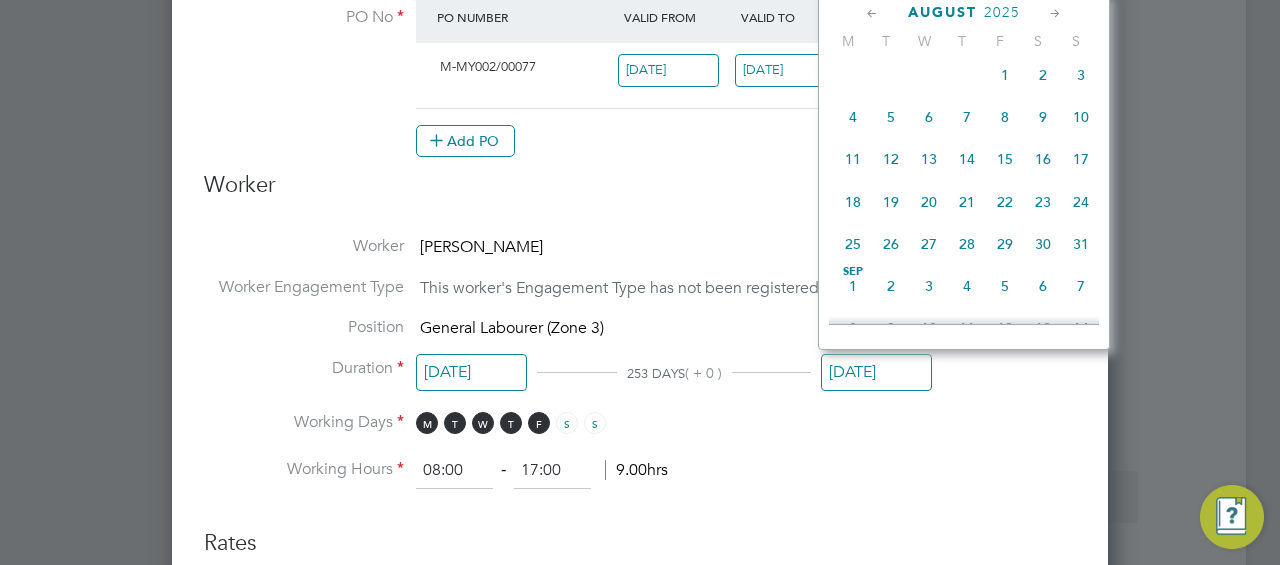 click on "31" 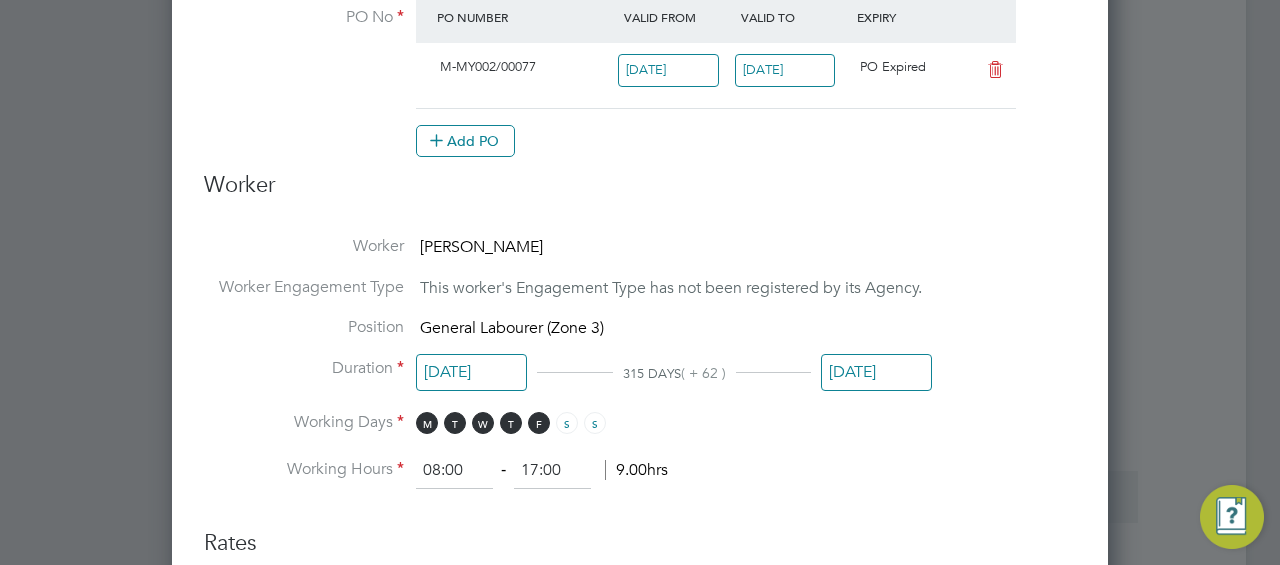 click on "[DATE]" at bounding box center [785, 70] 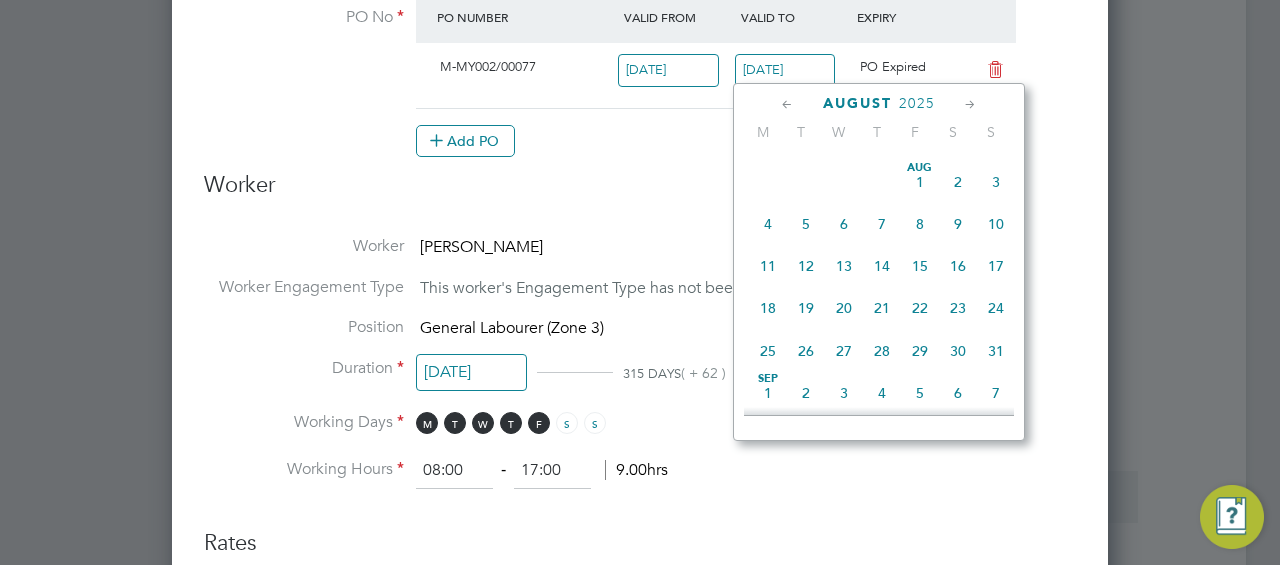 click on "31" 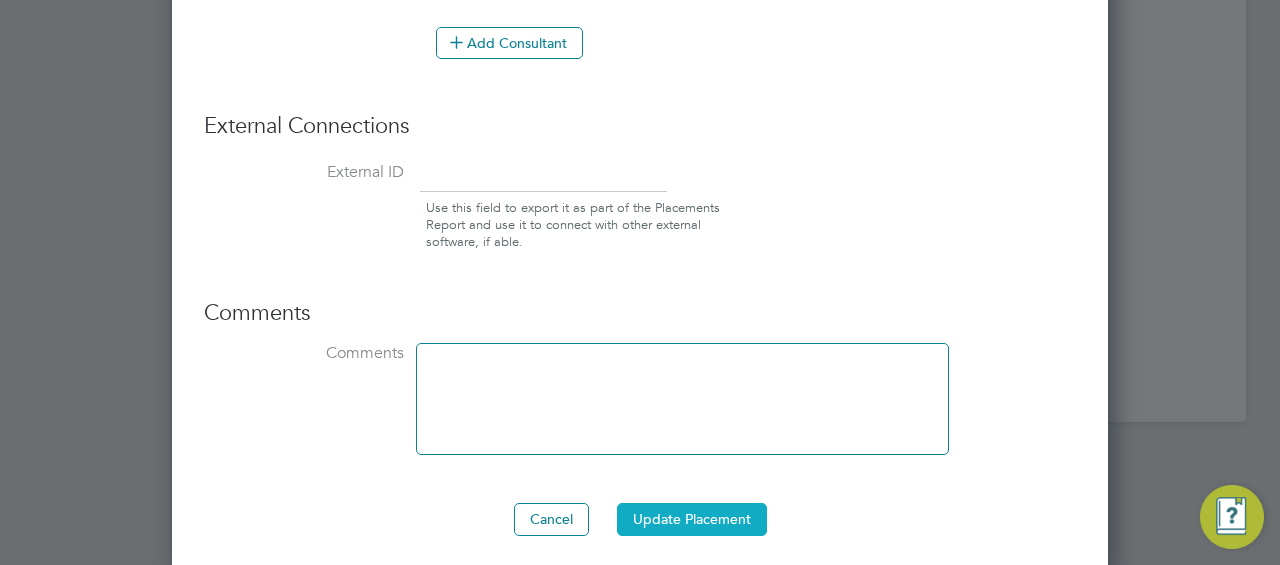 click on "Update Placement" at bounding box center [692, 519] 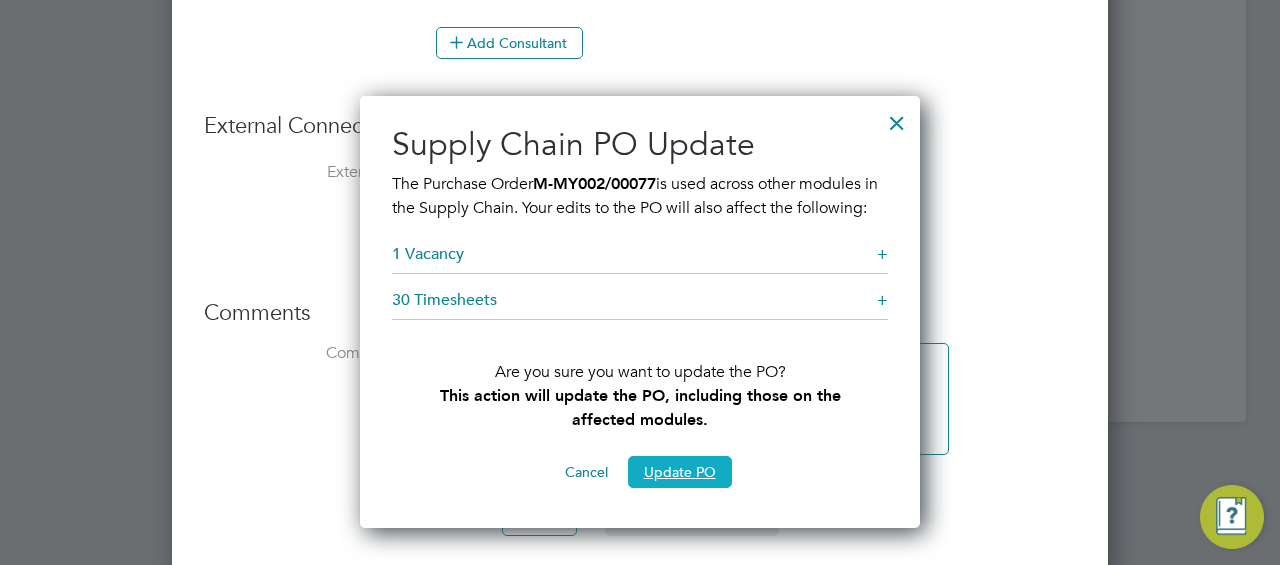 click on "Update PO" at bounding box center (680, 472) 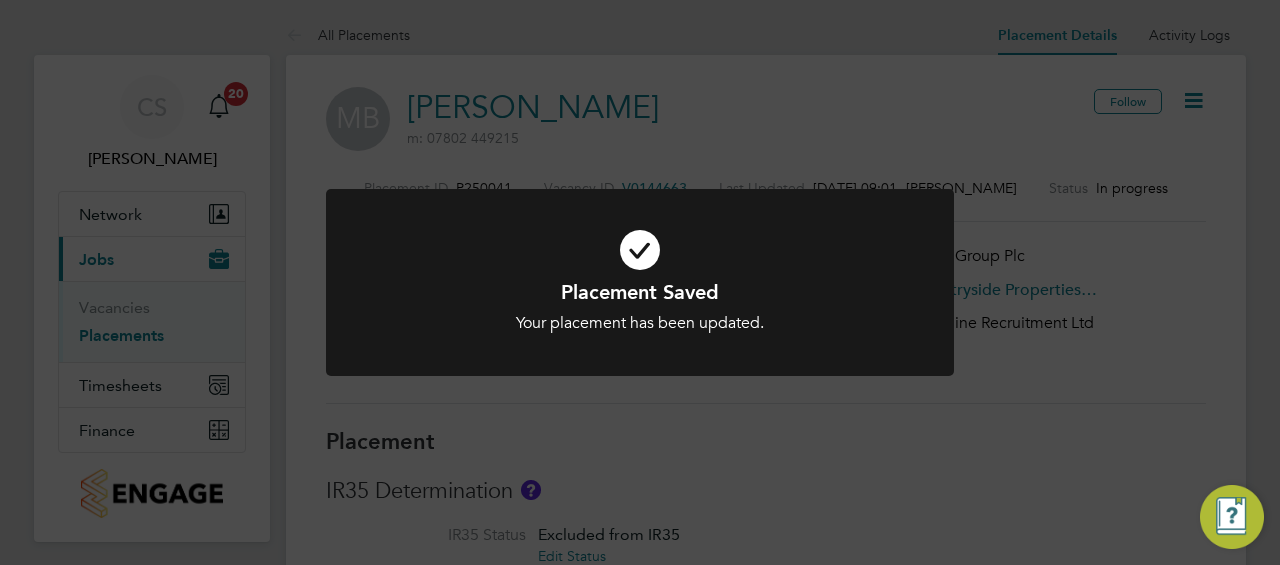 click on "Placement Saved Your placement has been updated. Cancel Okay" 